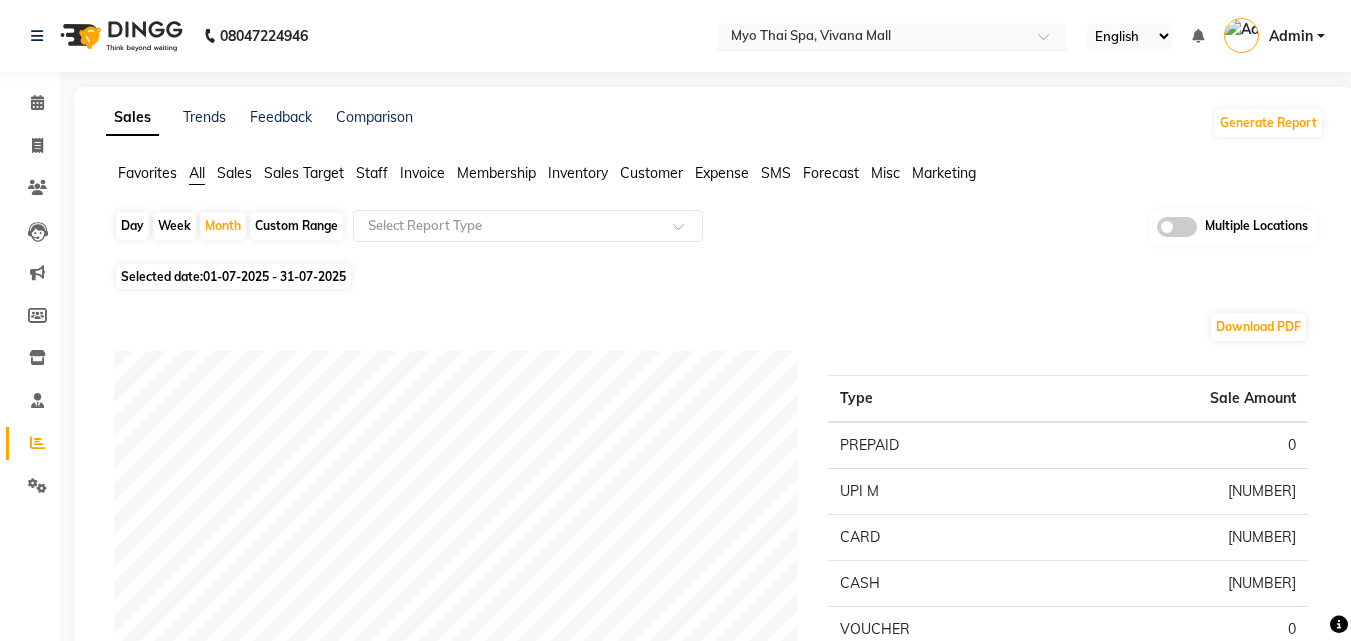 scroll, scrollTop: 0, scrollLeft: 0, axis: both 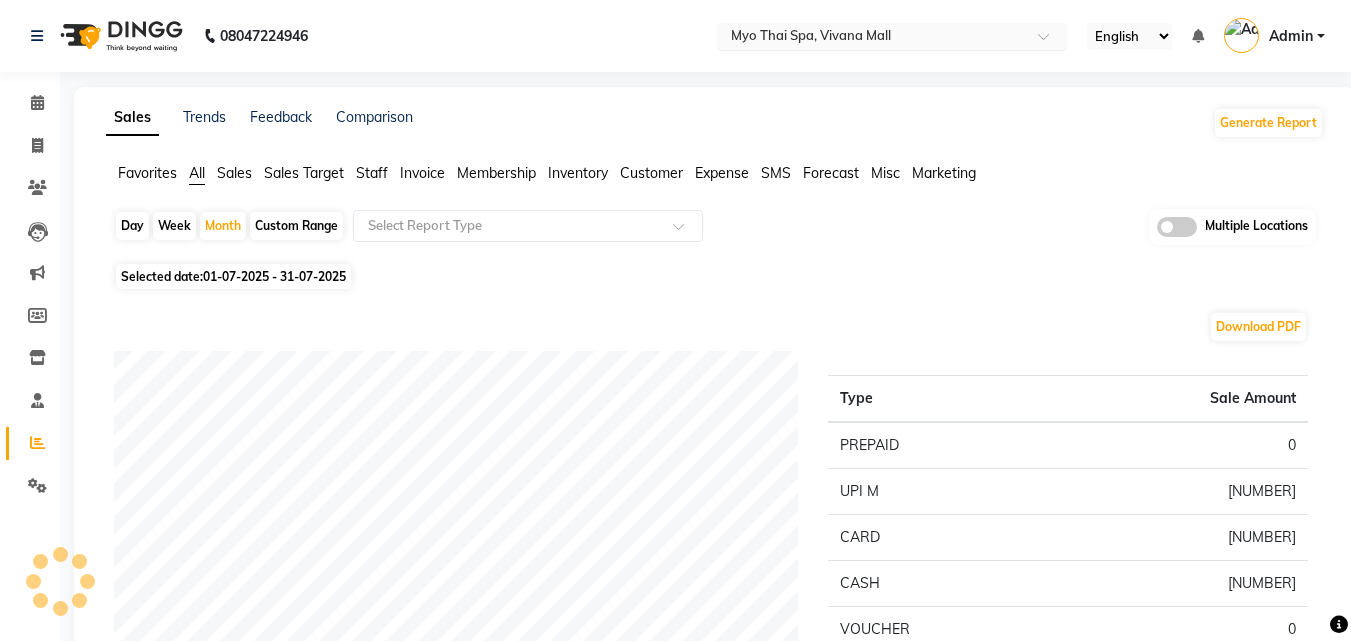 click at bounding box center [872, 38] 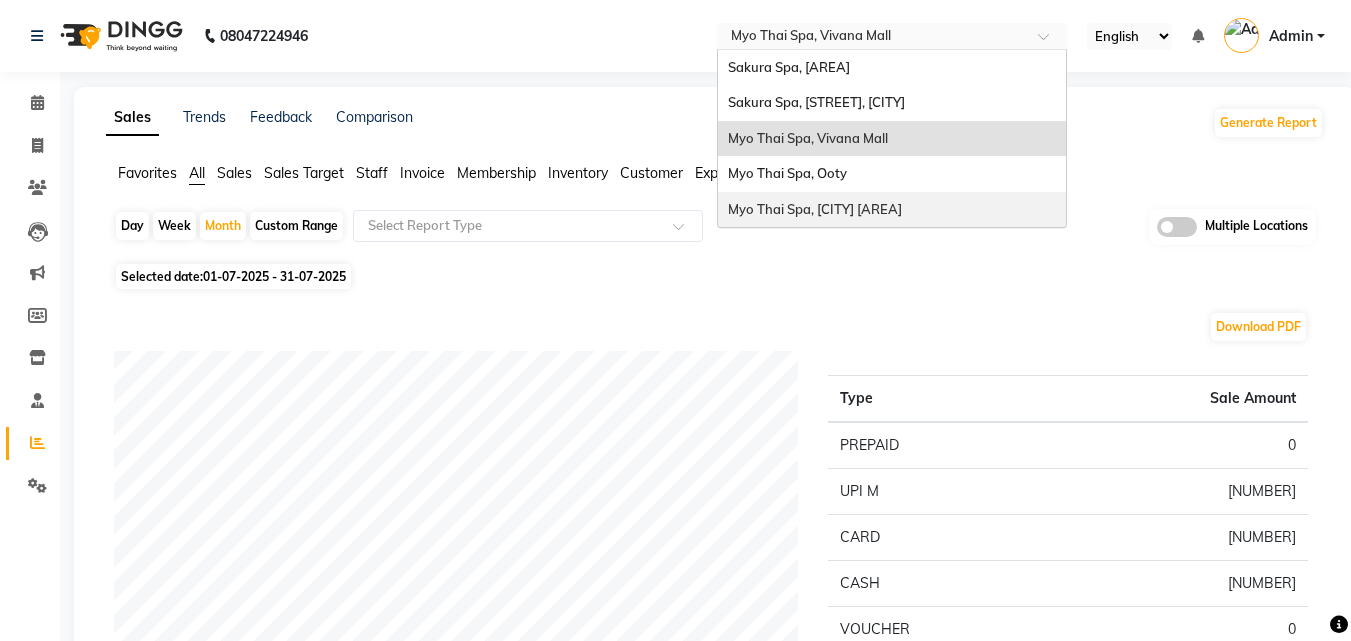 click on "Myo Thai Spa, [AREA]" at bounding box center [815, 209] 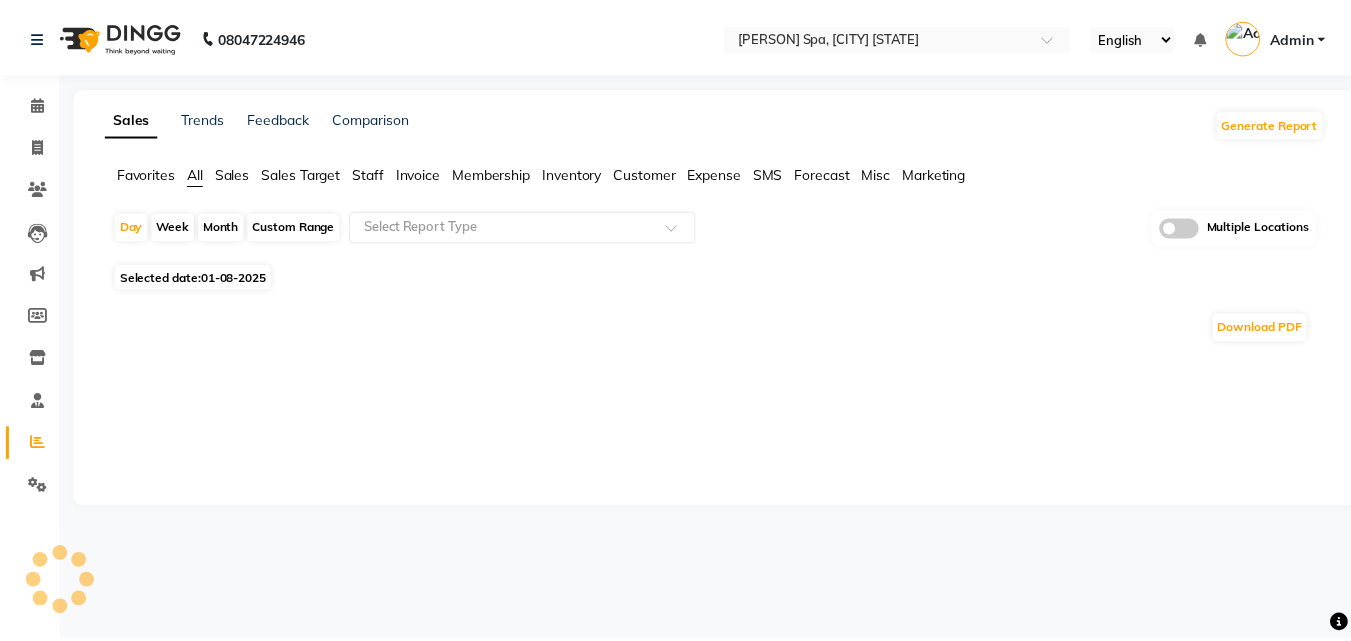 scroll, scrollTop: 0, scrollLeft: 0, axis: both 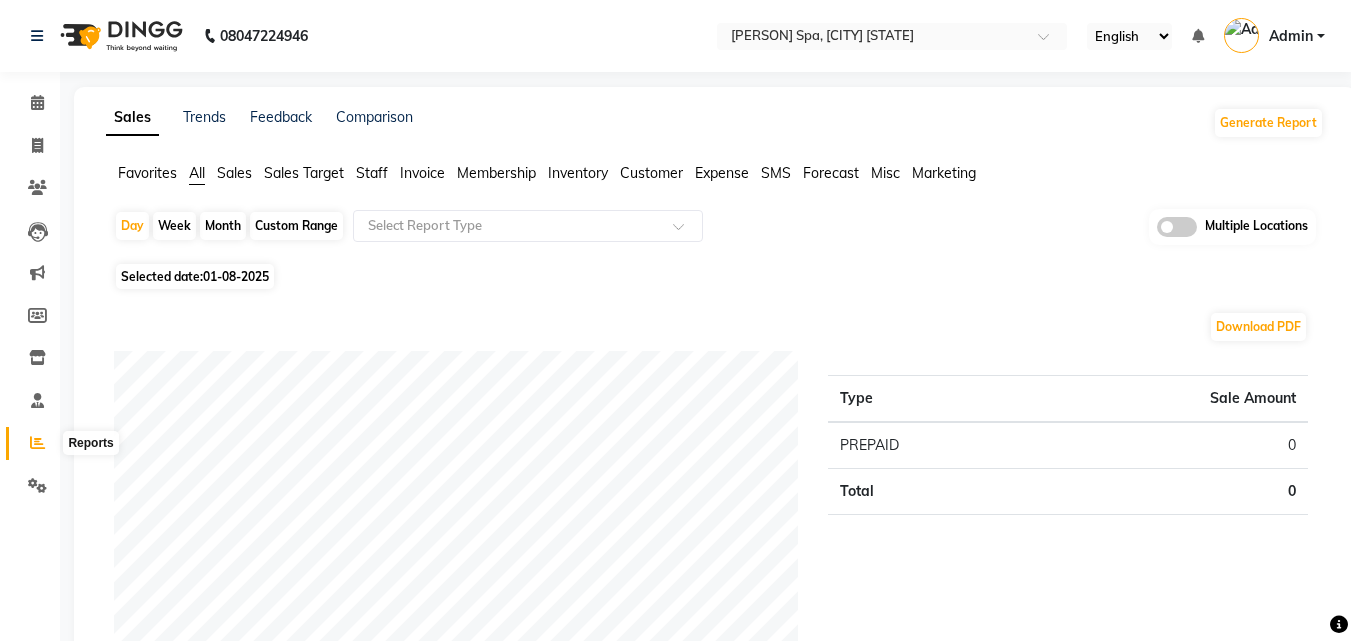 click 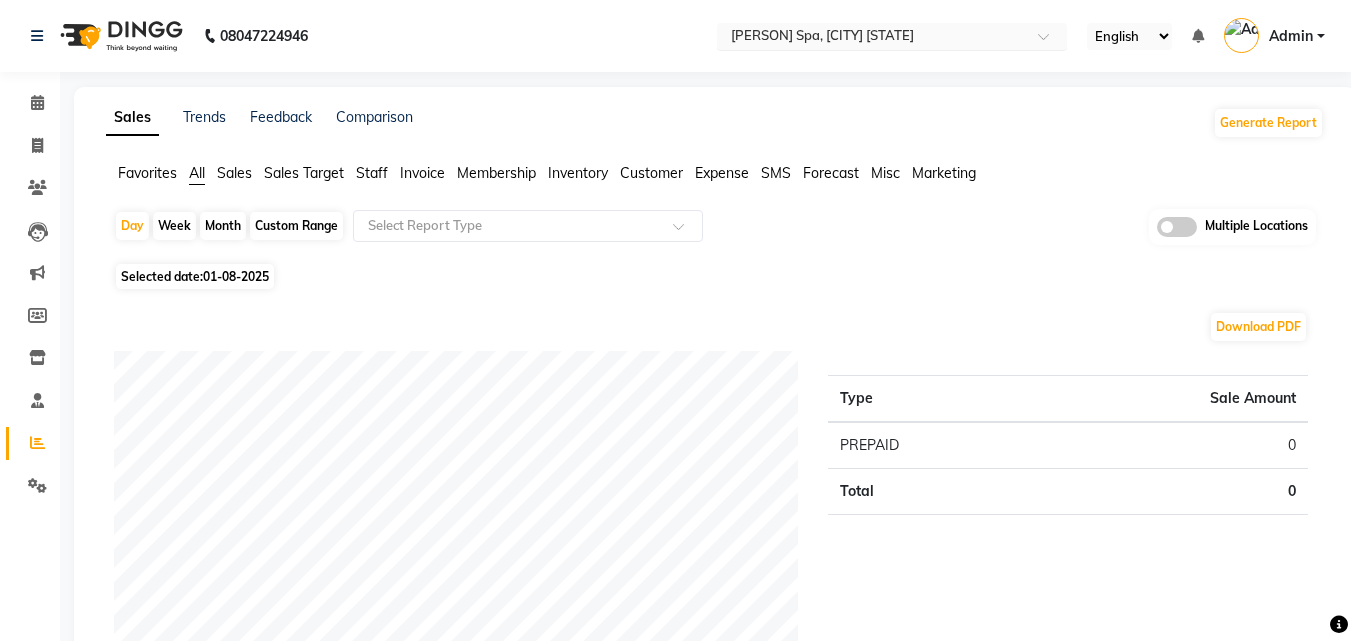 click at bounding box center (872, 38) 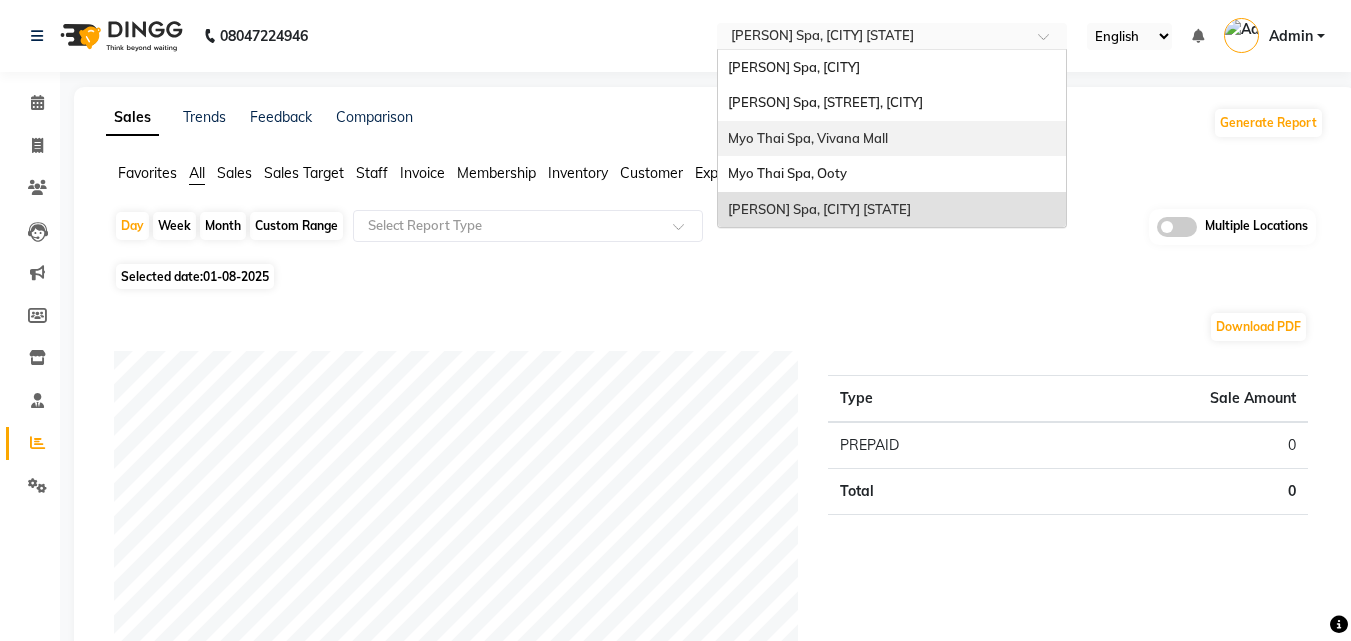 click on "Myo Thai Spa, Vivana Mall" at bounding box center (808, 138) 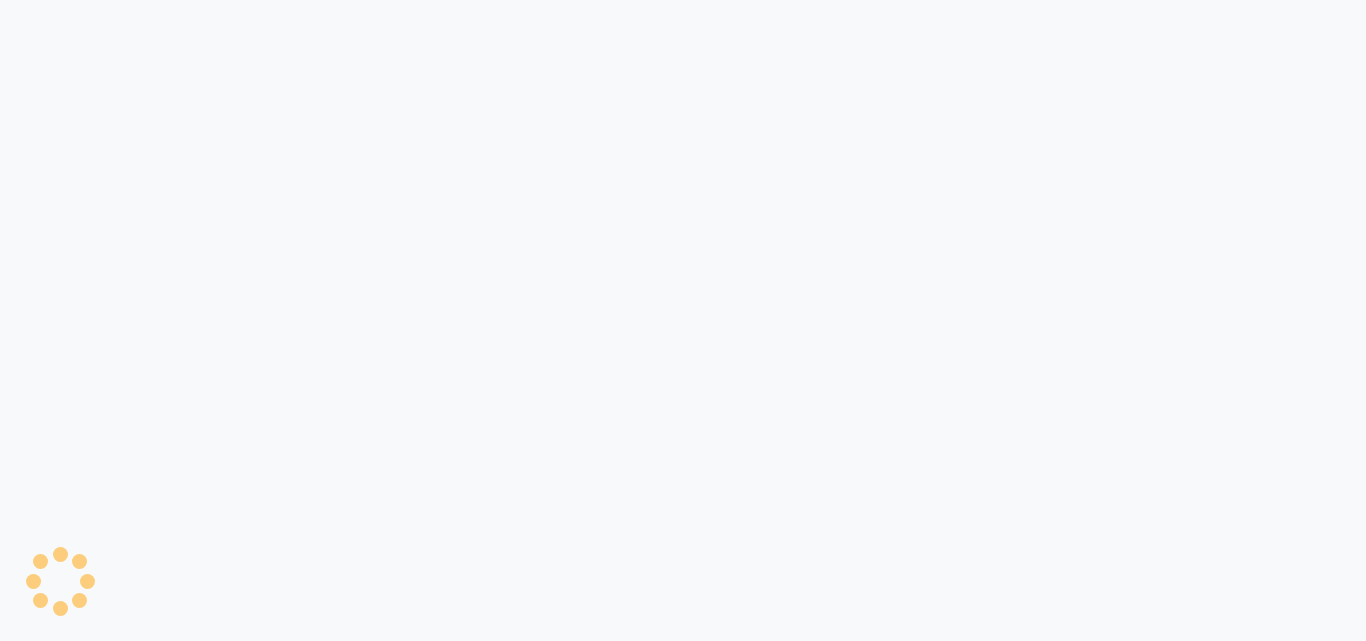 scroll, scrollTop: 0, scrollLeft: 0, axis: both 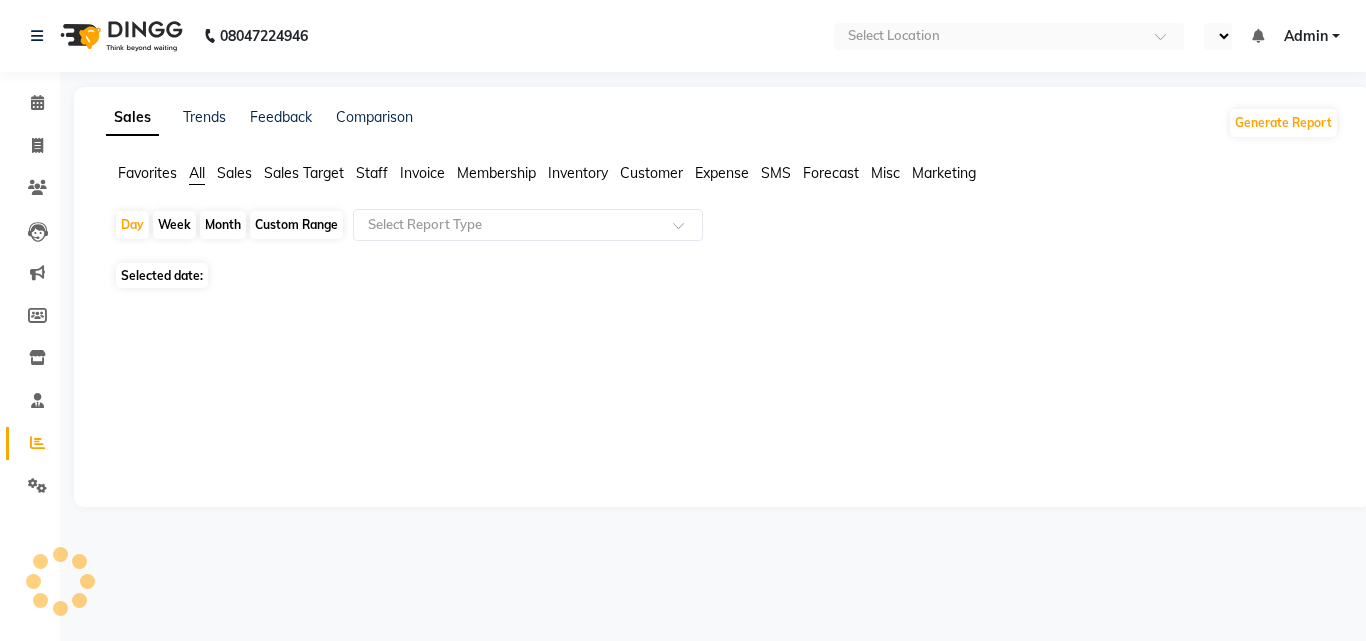 select on "en" 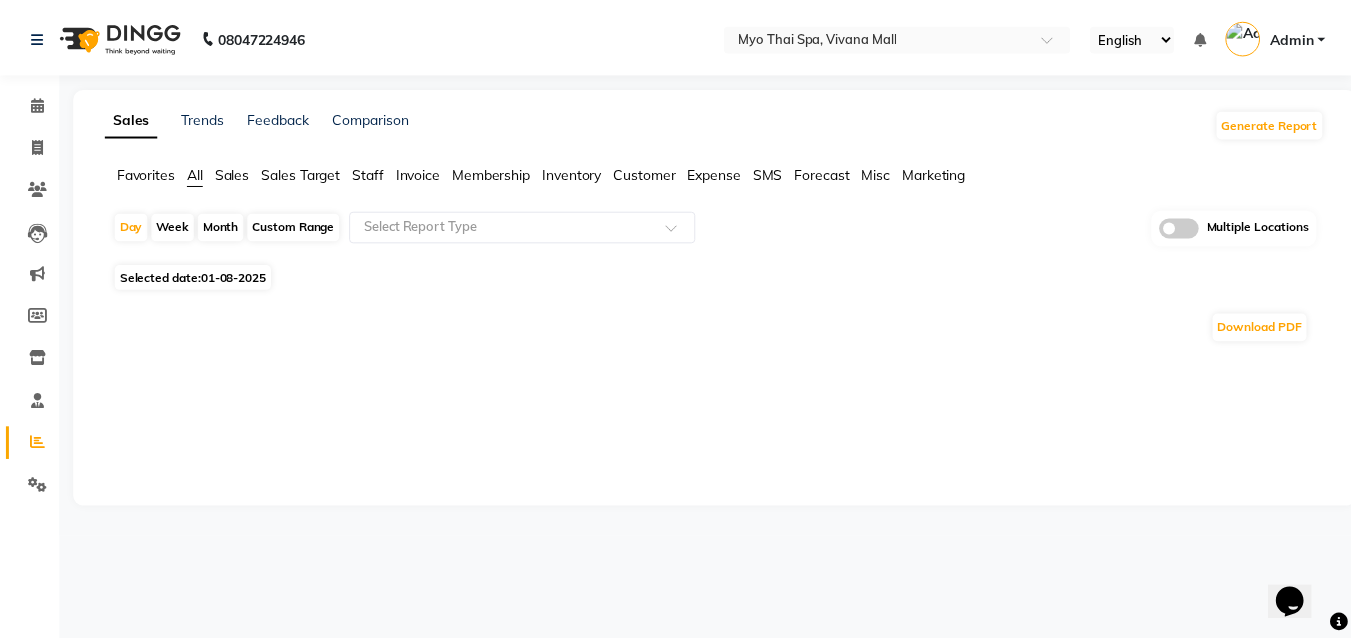 scroll, scrollTop: 0, scrollLeft: 0, axis: both 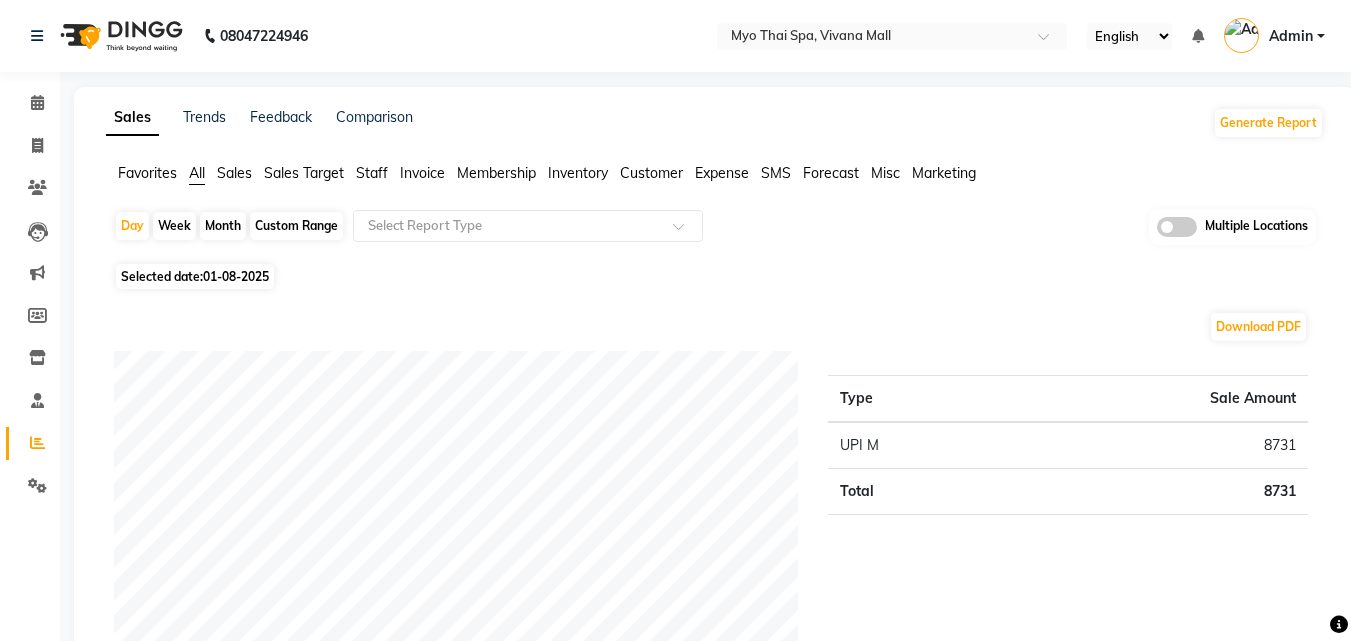 click on "Month" 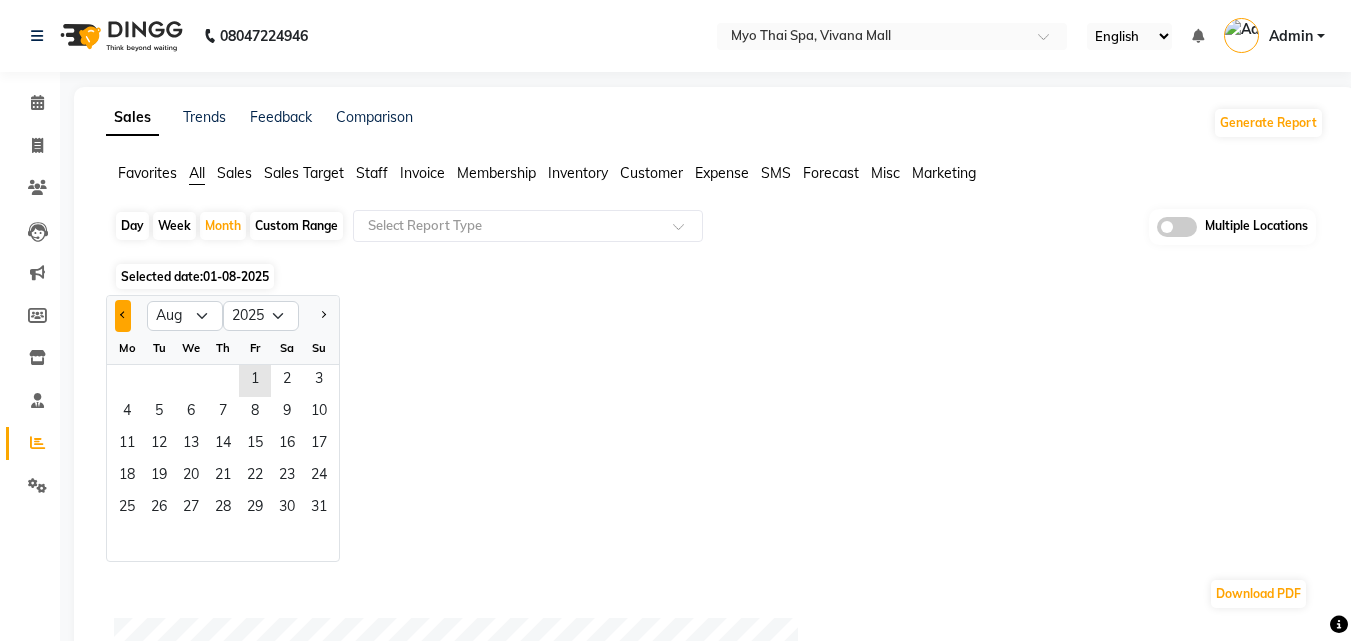 click 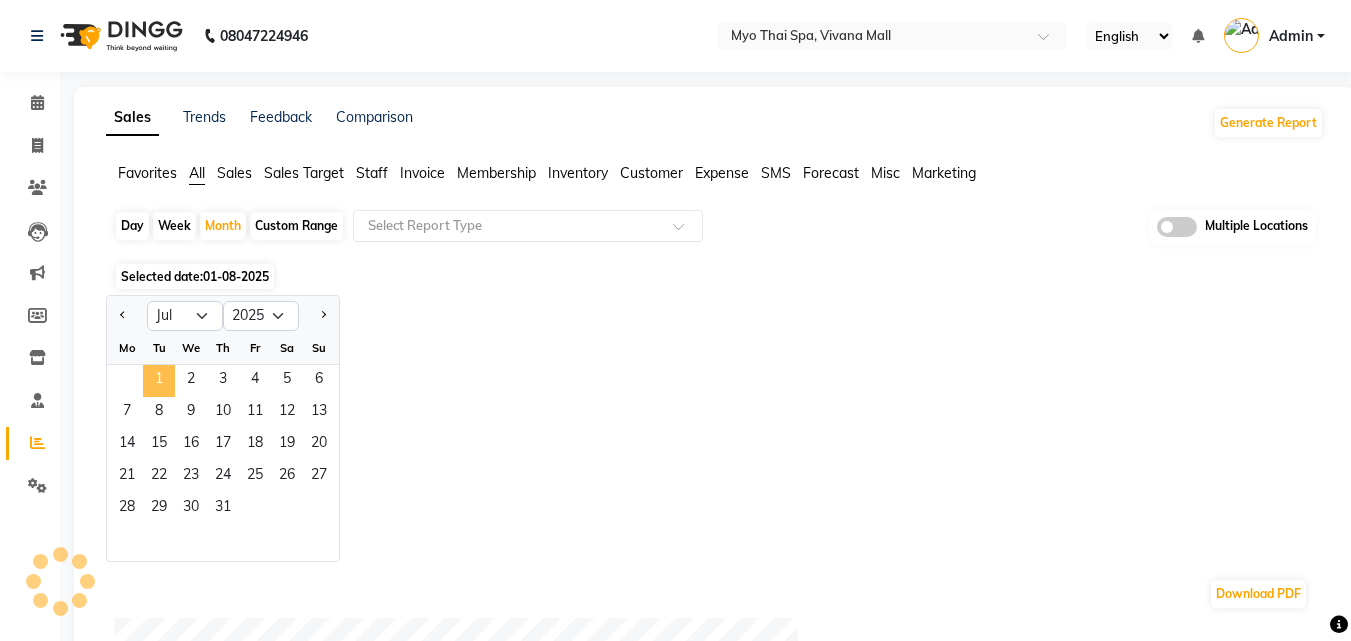 click on "1" 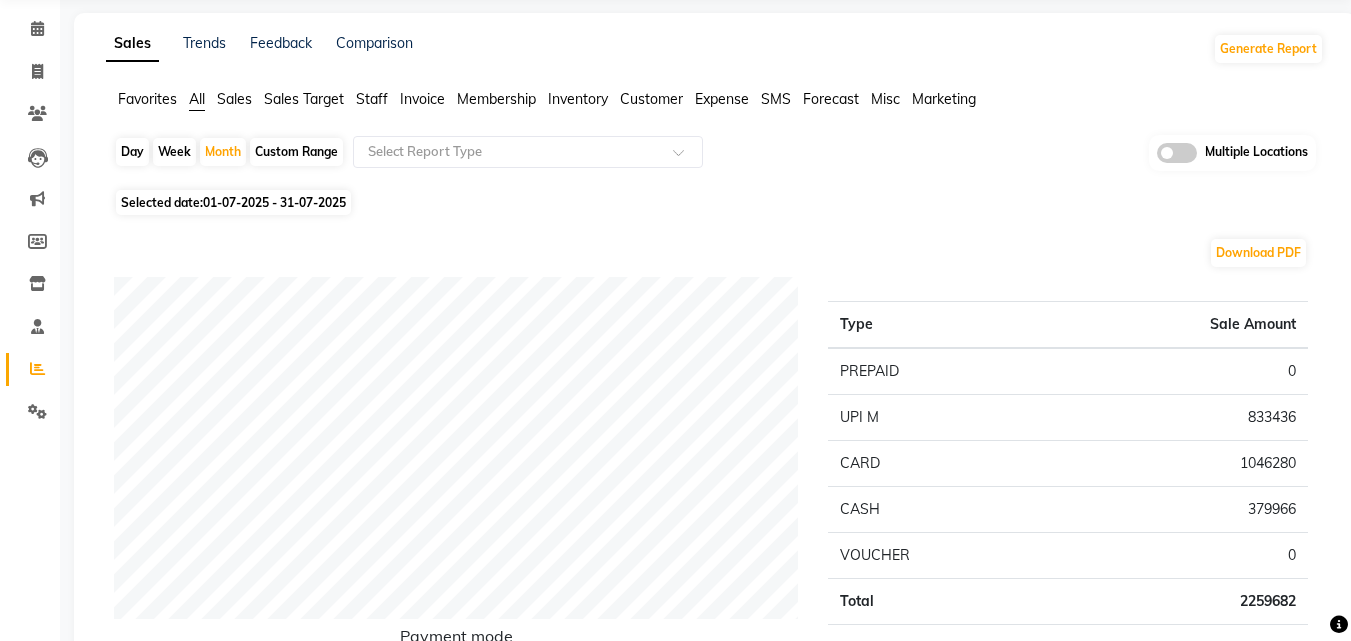 scroll, scrollTop: 0, scrollLeft: 0, axis: both 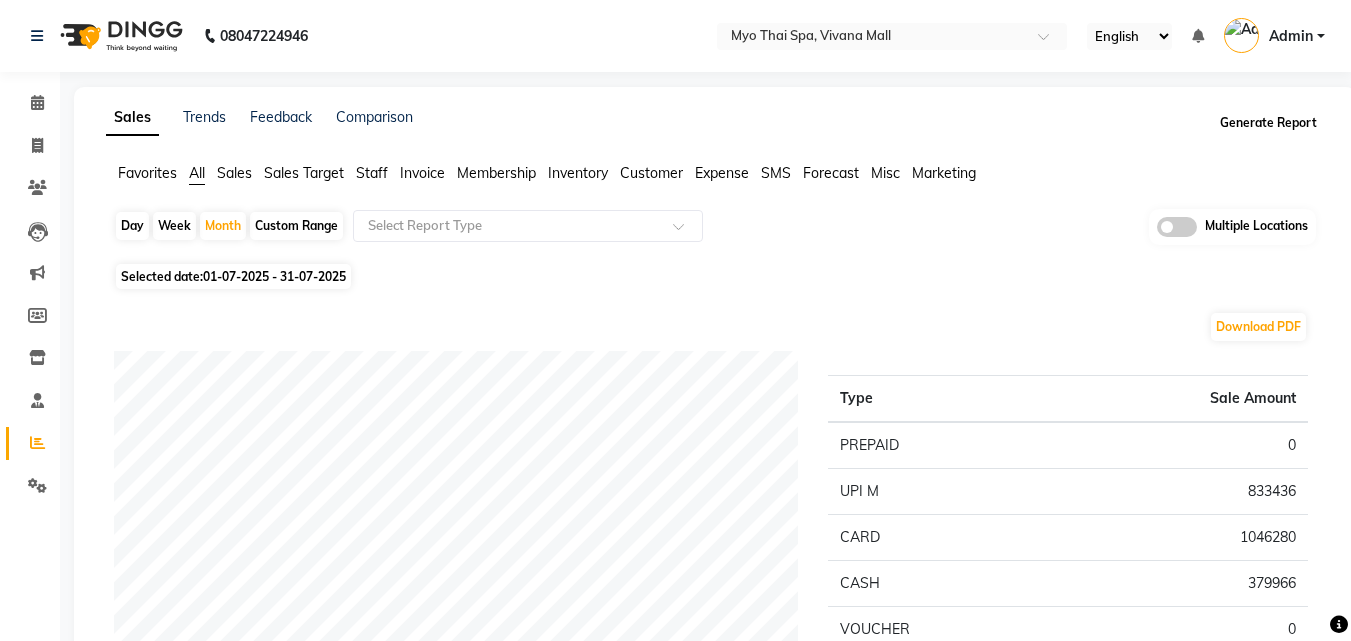 click on "Generate Report" 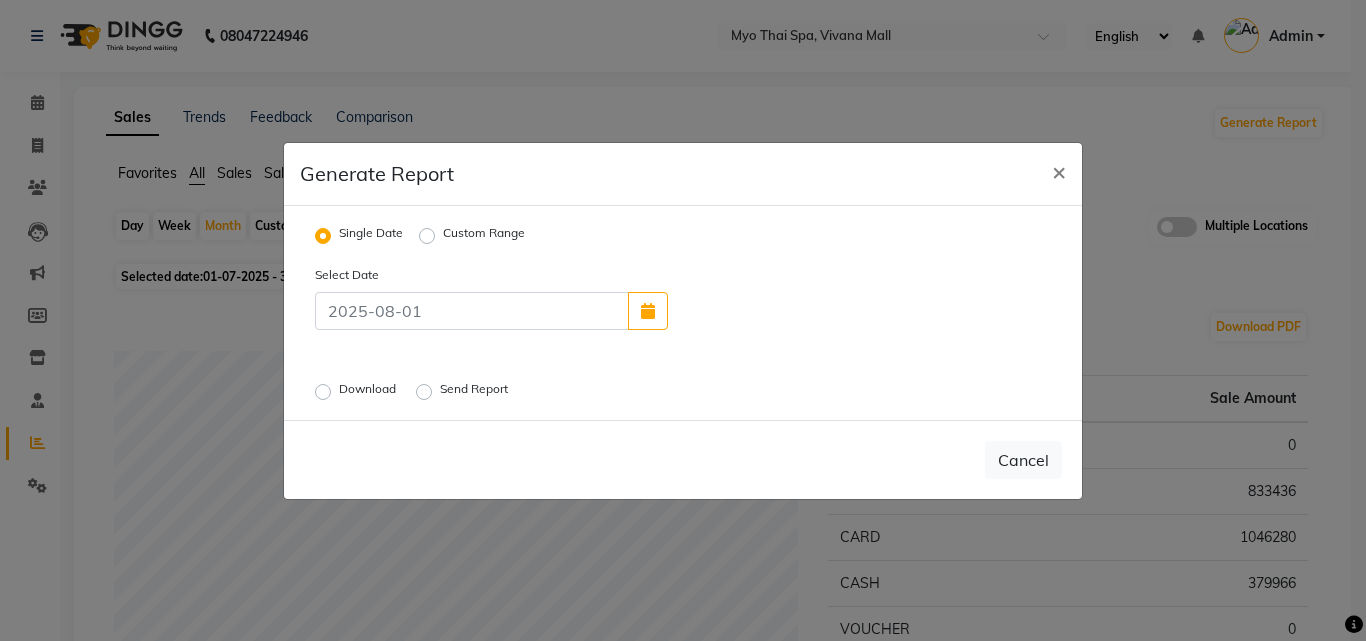 click on "Custom Range" 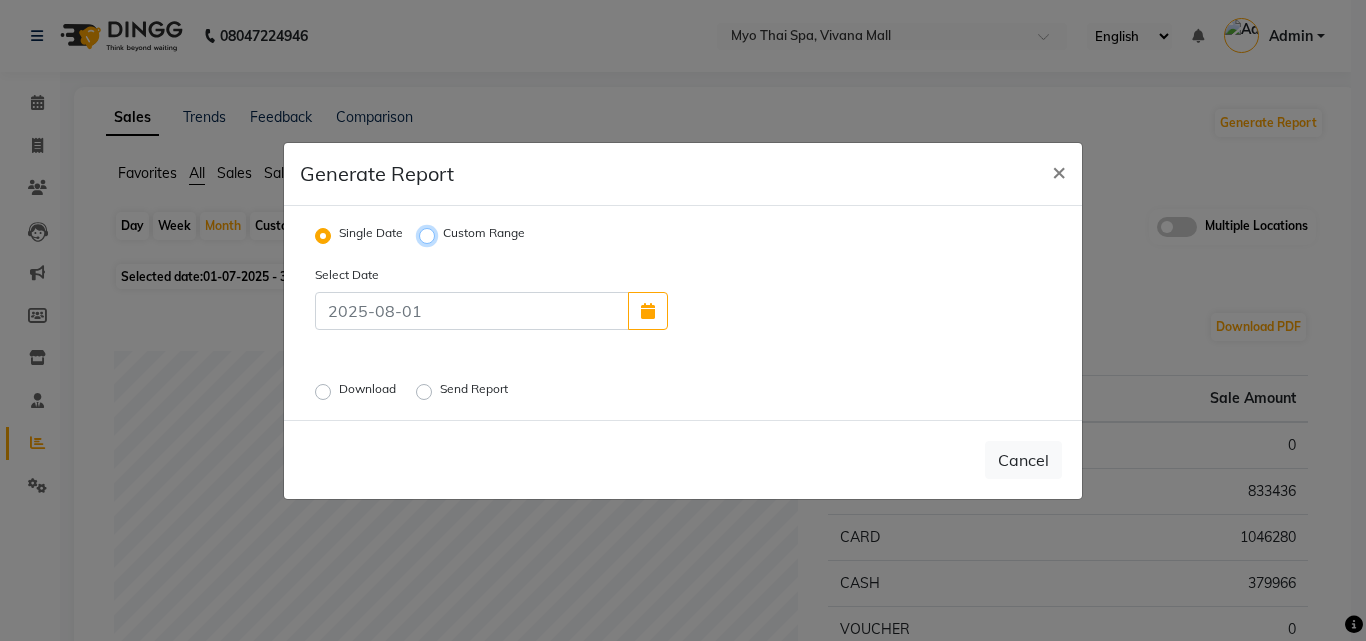 click on "Custom Range" at bounding box center (430, 235) 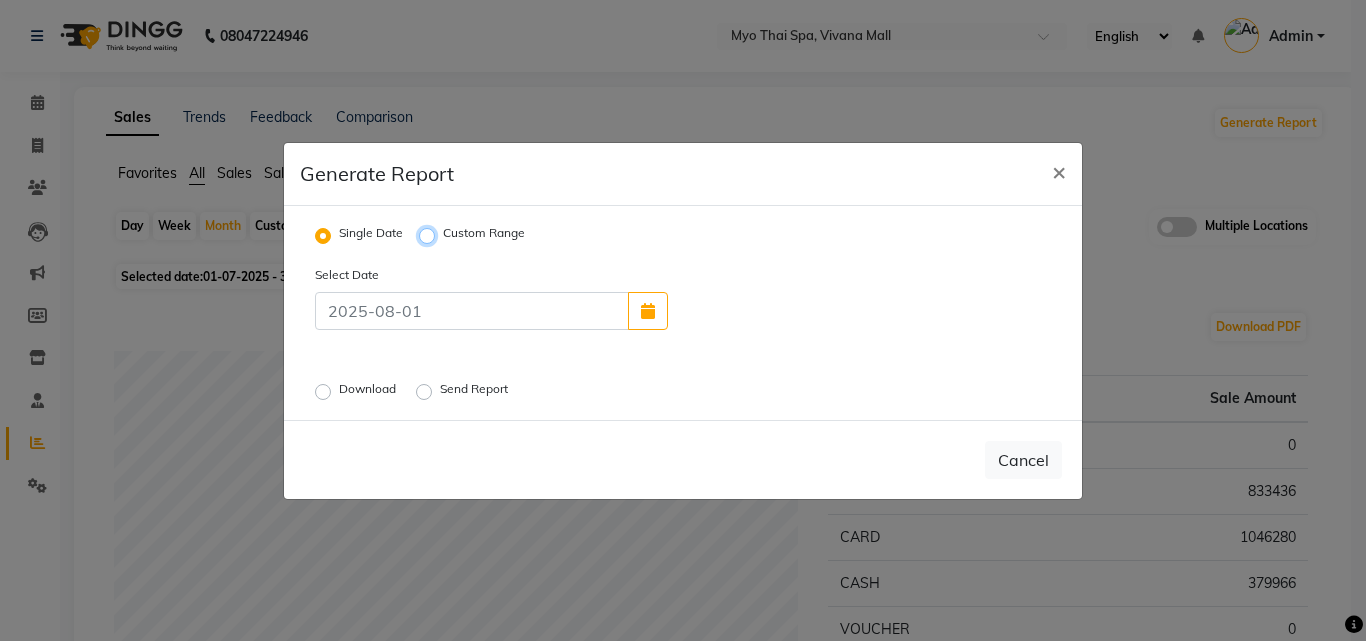 radio on "true" 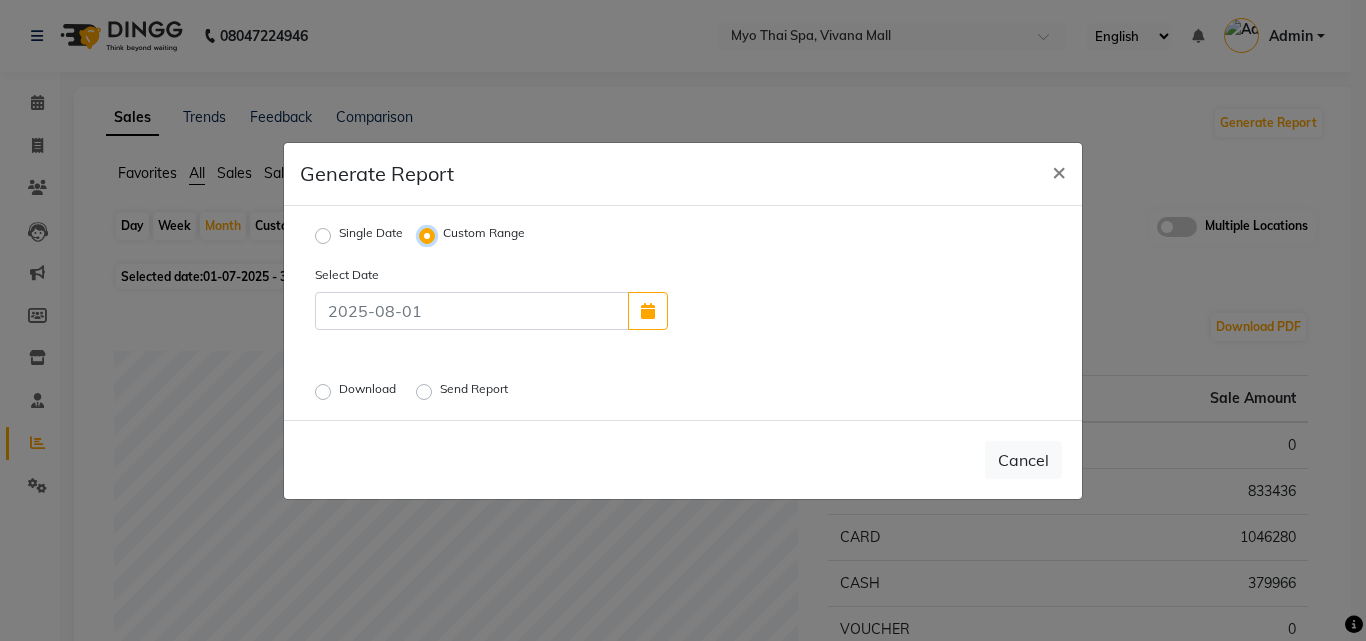 select on "8" 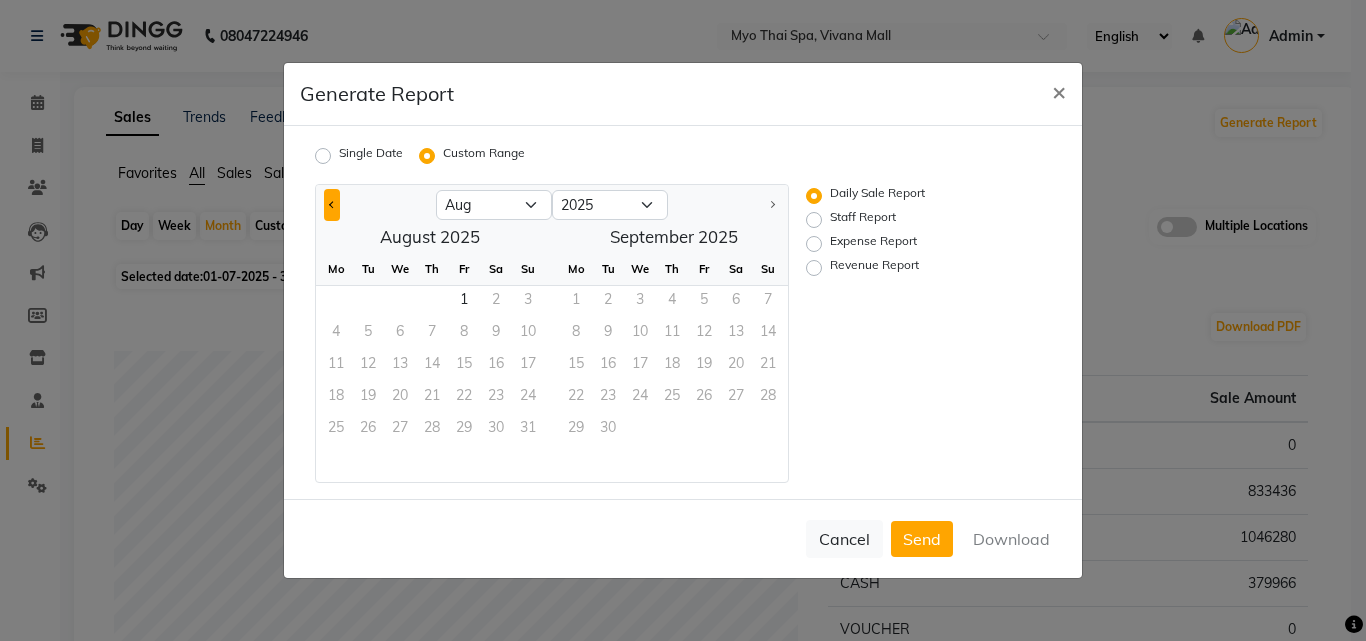 click 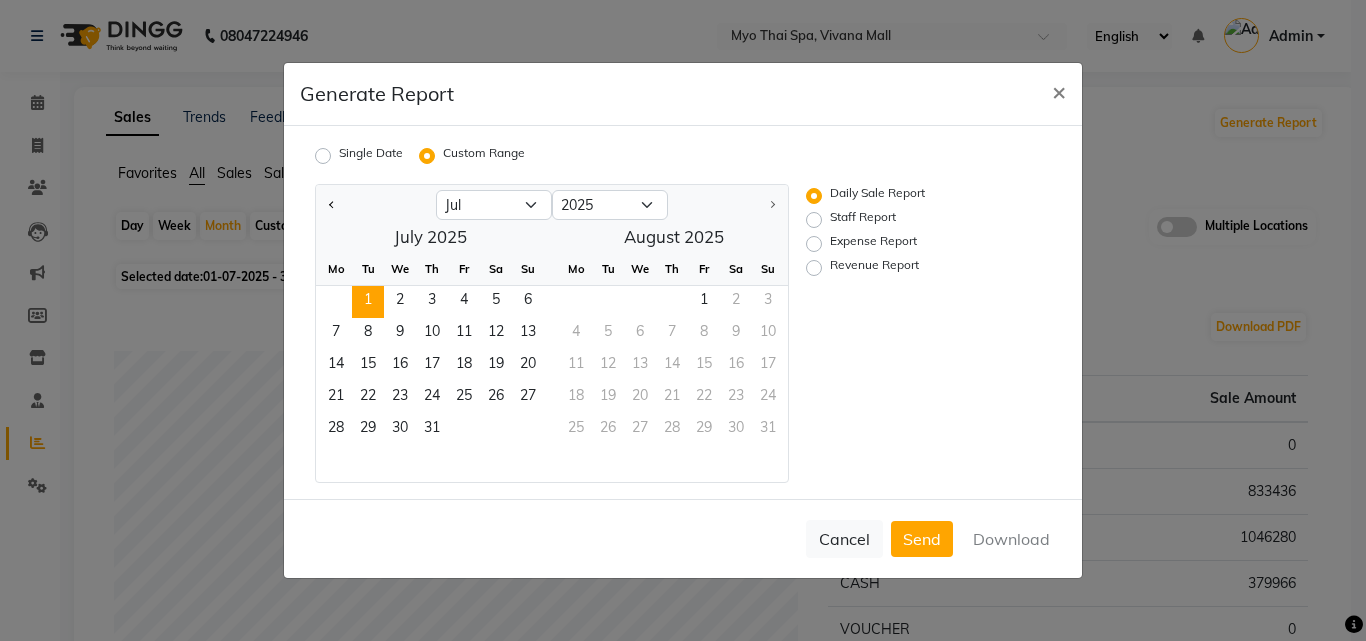 click on "1" 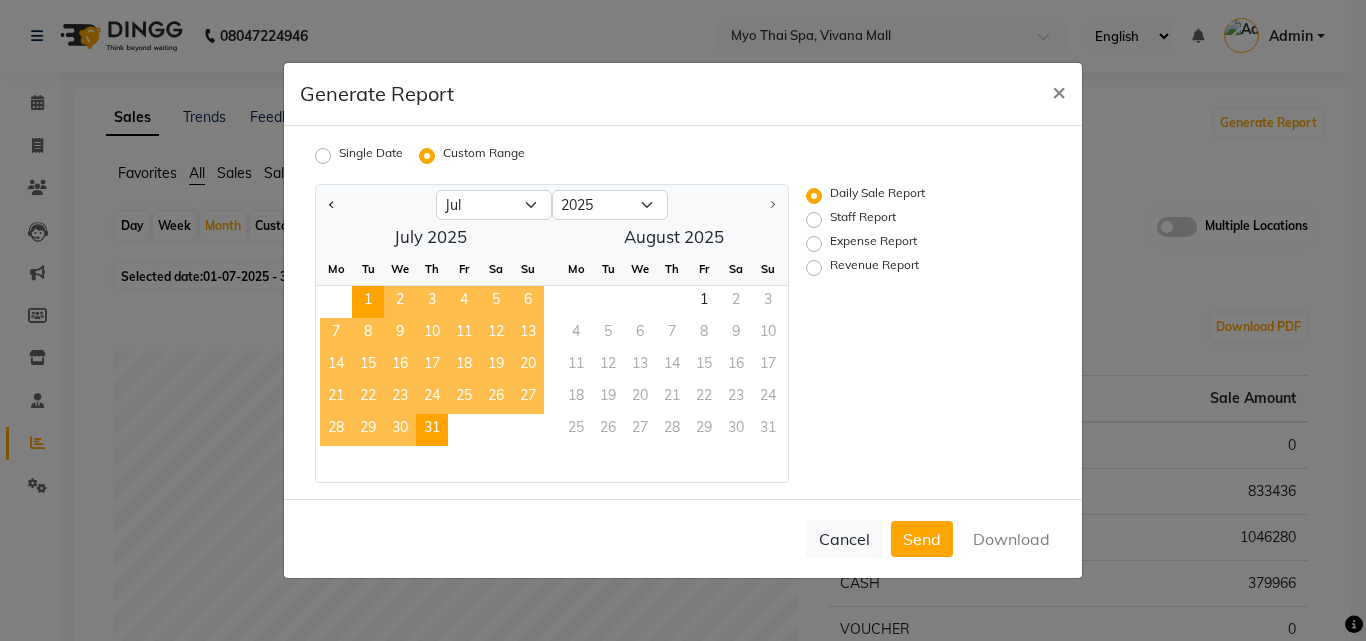 click on "31" 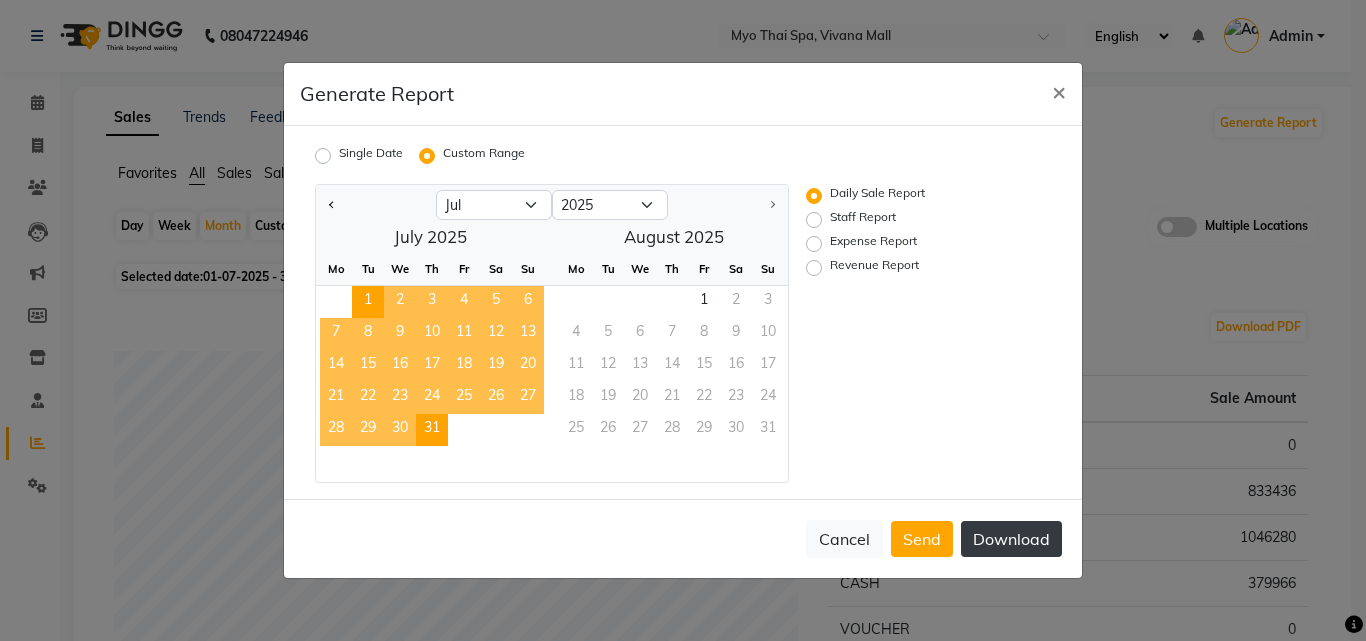 click on "Download" 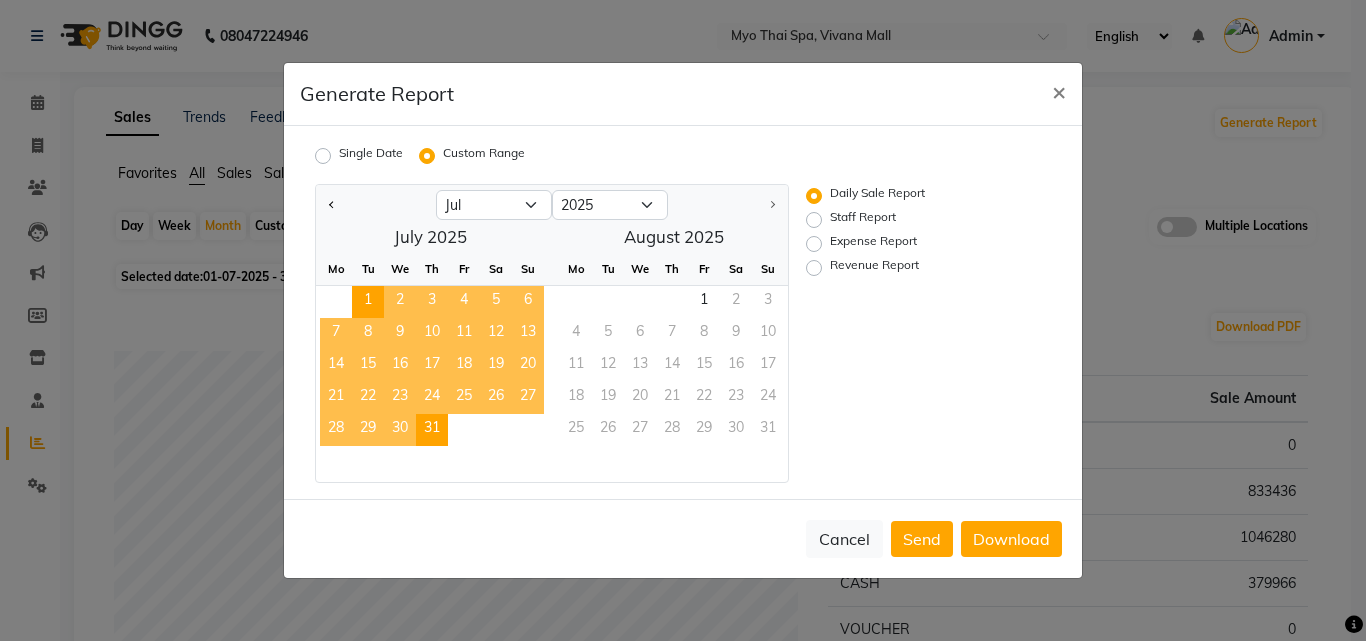 click on "Revenue Report" 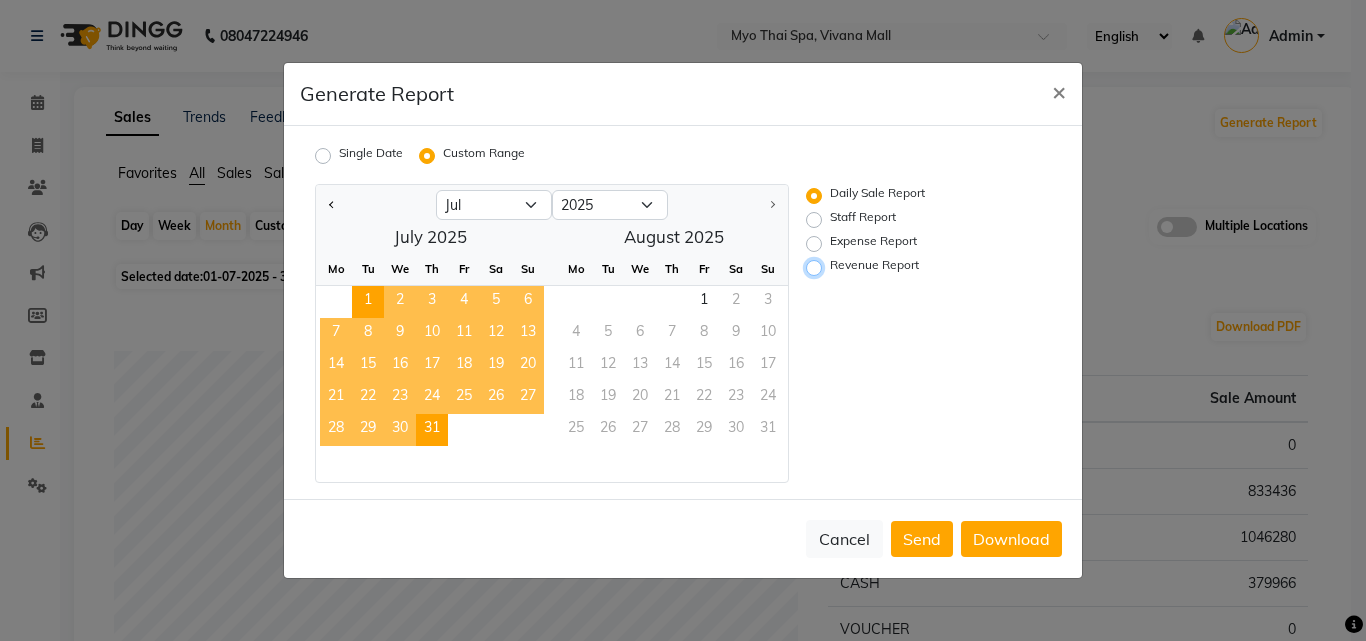 click on "Revenue Report" at bounding box center (817, 268) 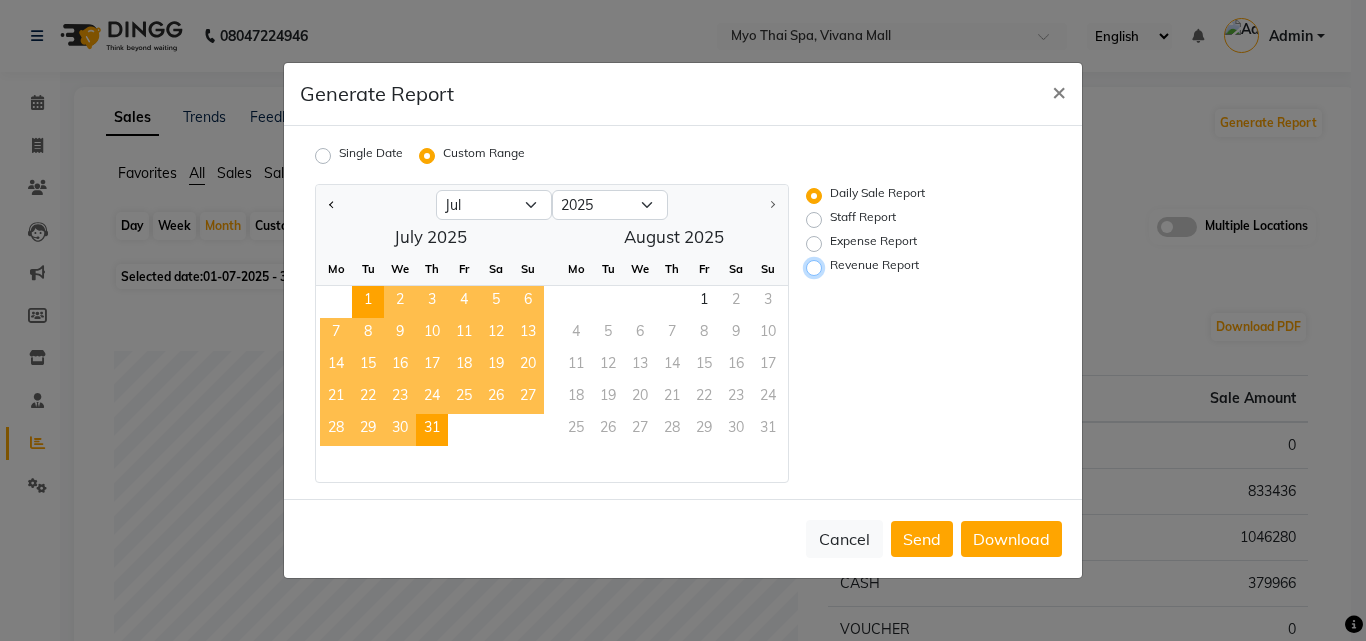 radio on "true" 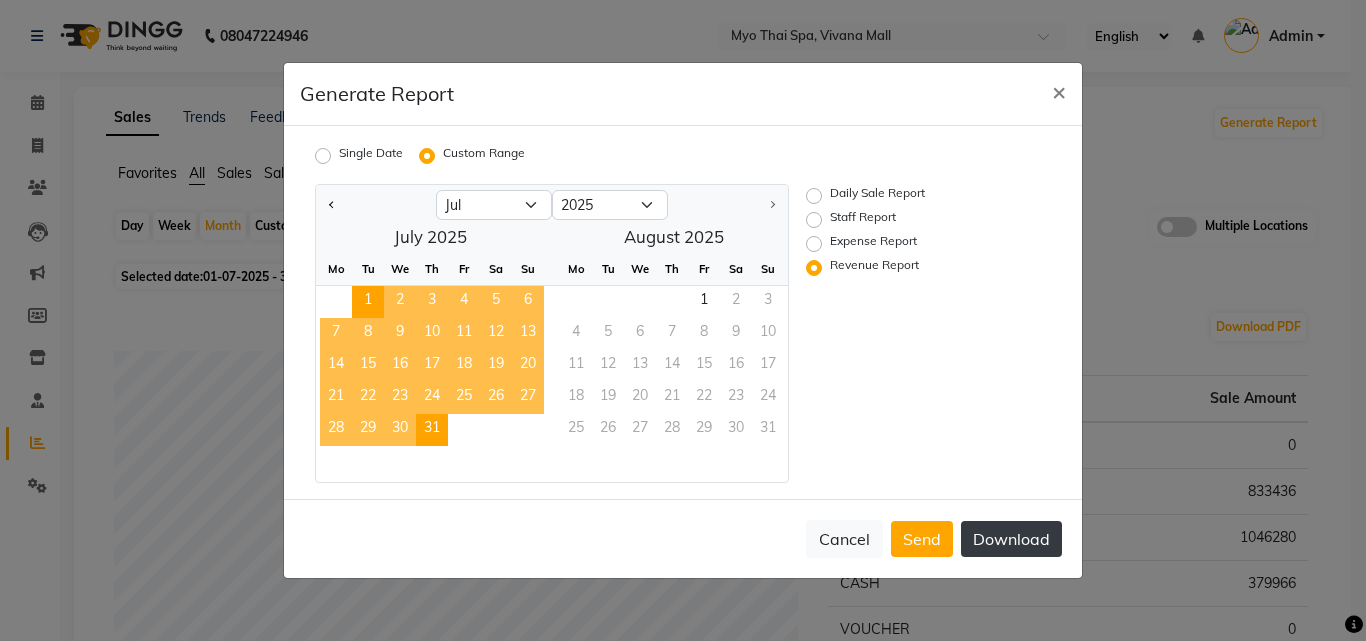 click on "Download" 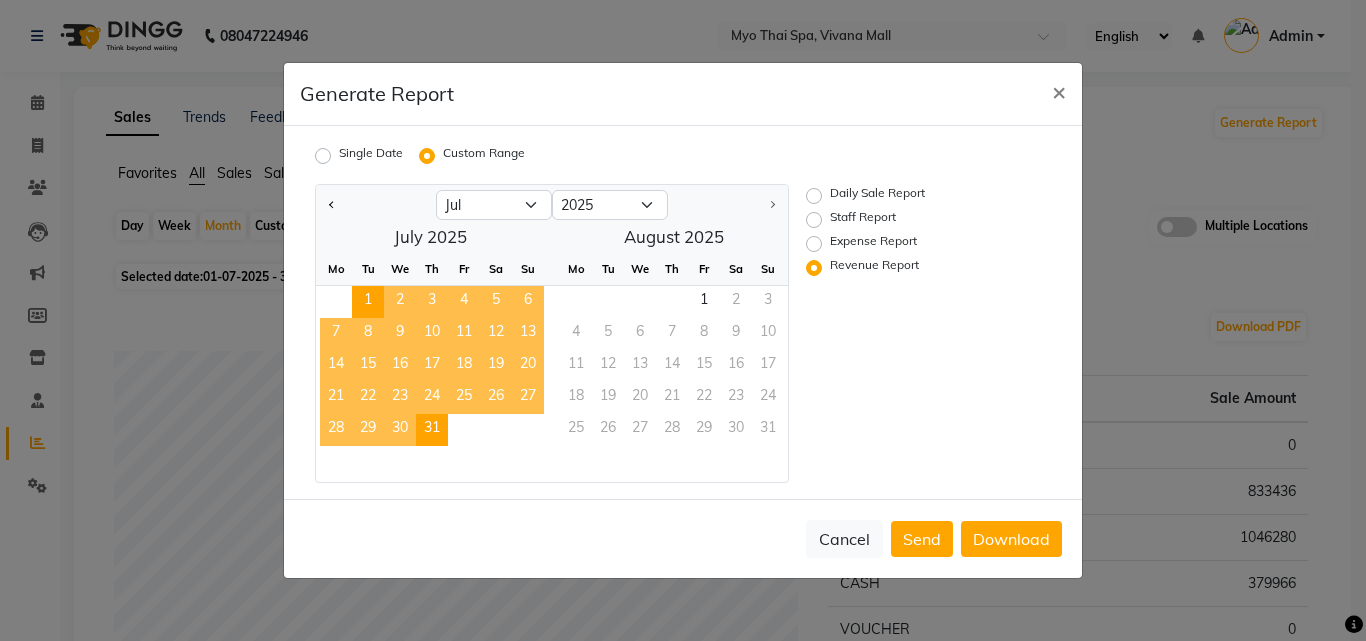 click on "Generate Report × Single Date Custom Range Jan Feb Mar Apr May Jun Jul Aug 2015 2016 2017 2018 2019 2020 2021 2022 2023 2024 2025  July 2025  Mo Tu We Th Fr Sa Su  1   2   3   4   5   6   7   8   9   10   11   12   13   14   15   16   17   18   19   20   21   22   23   24   25   26   27   28   29   30   31   August 2025  Mo Tu We Th Fr Sa Su  1   2   3   4   5   6   7   8   9   10   11   12   13   14   15   16   17   18   19   20   21   22   23   24   25   26   27   28   29   30   31  Daily Sale Report Staff Report Expense Report Revenue Report  Cancel   Send   Download" 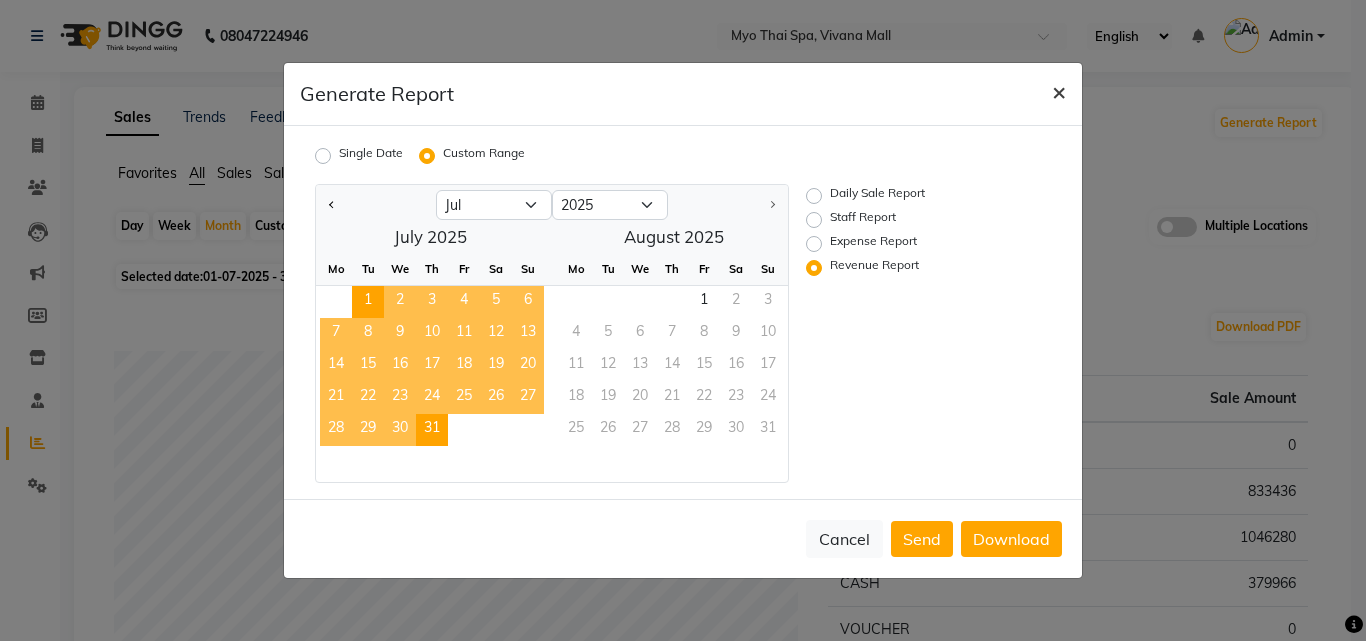 click on "×" 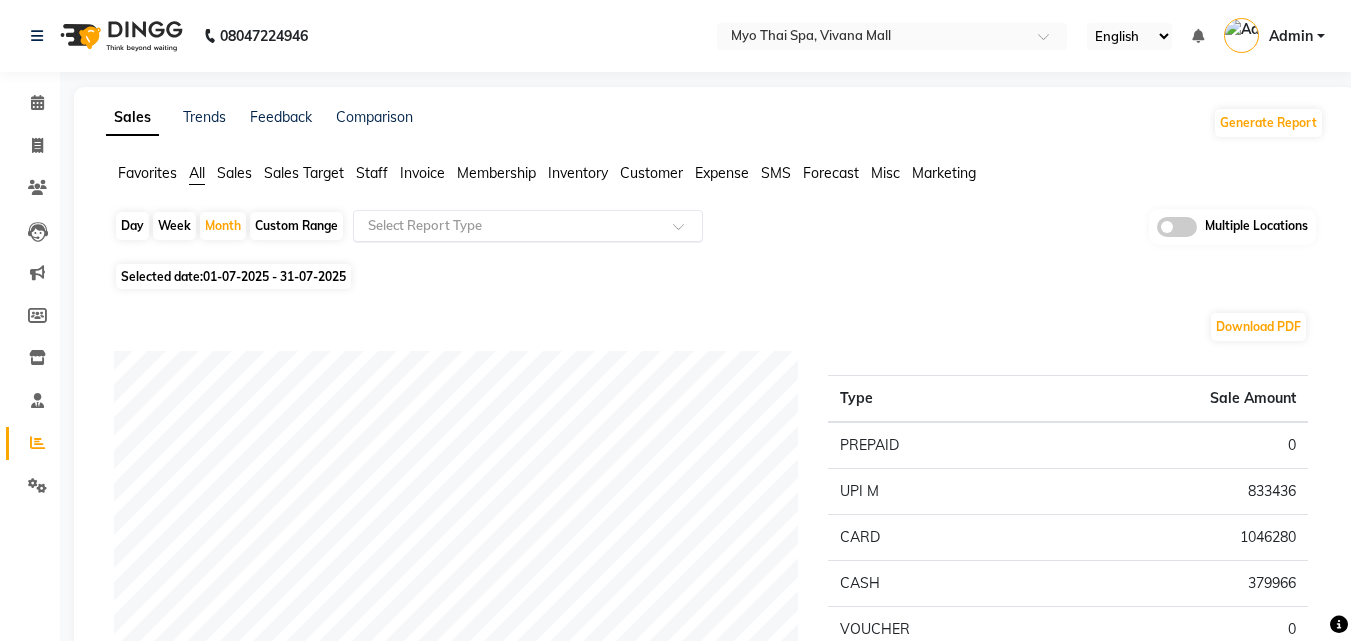 click 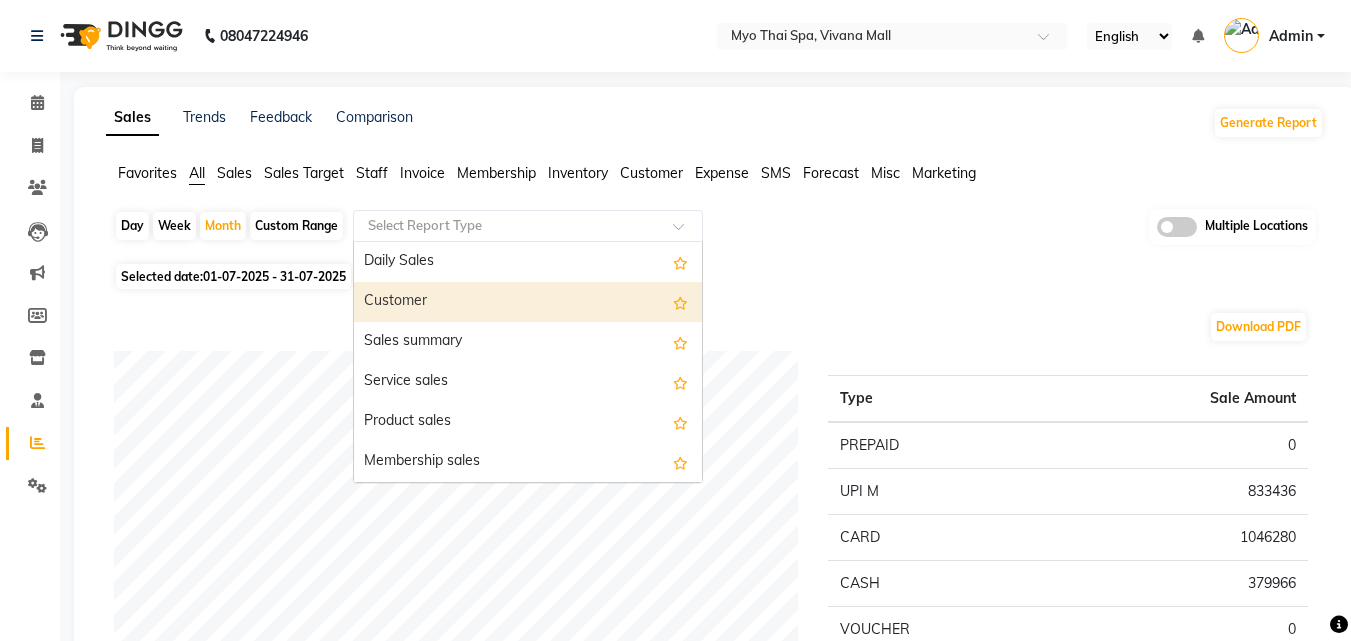 click on "Customer" at bounding box center [528, 302] 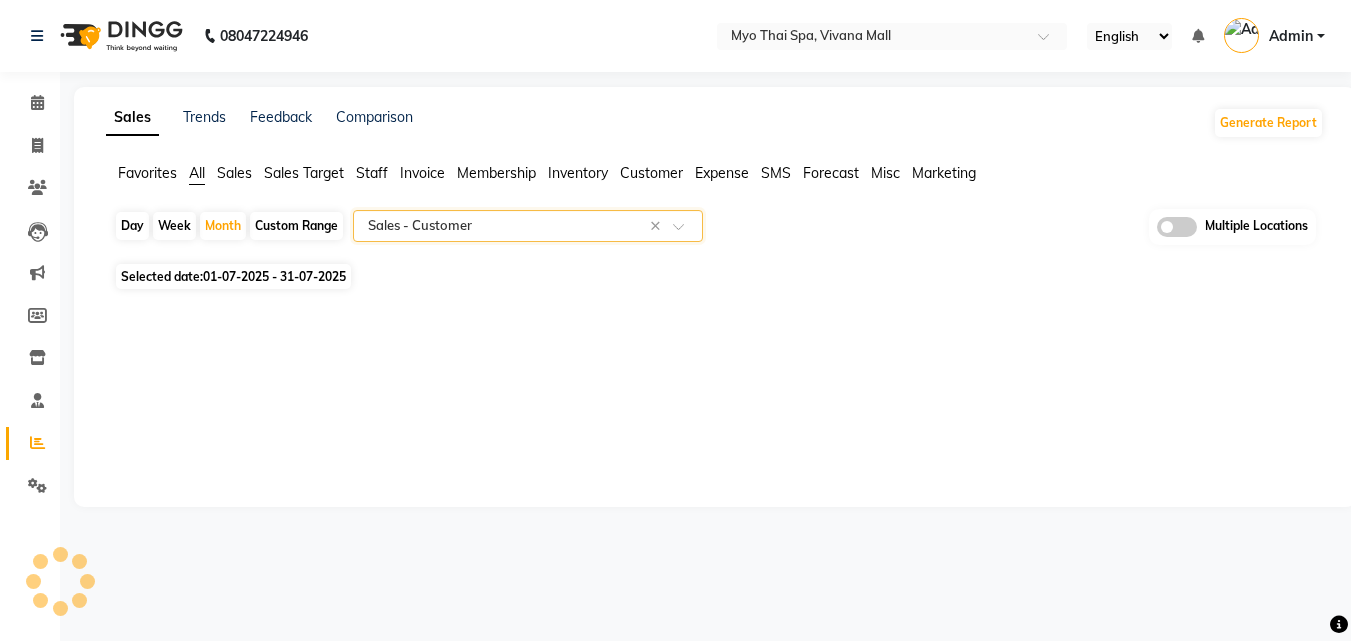 select on "full_report" 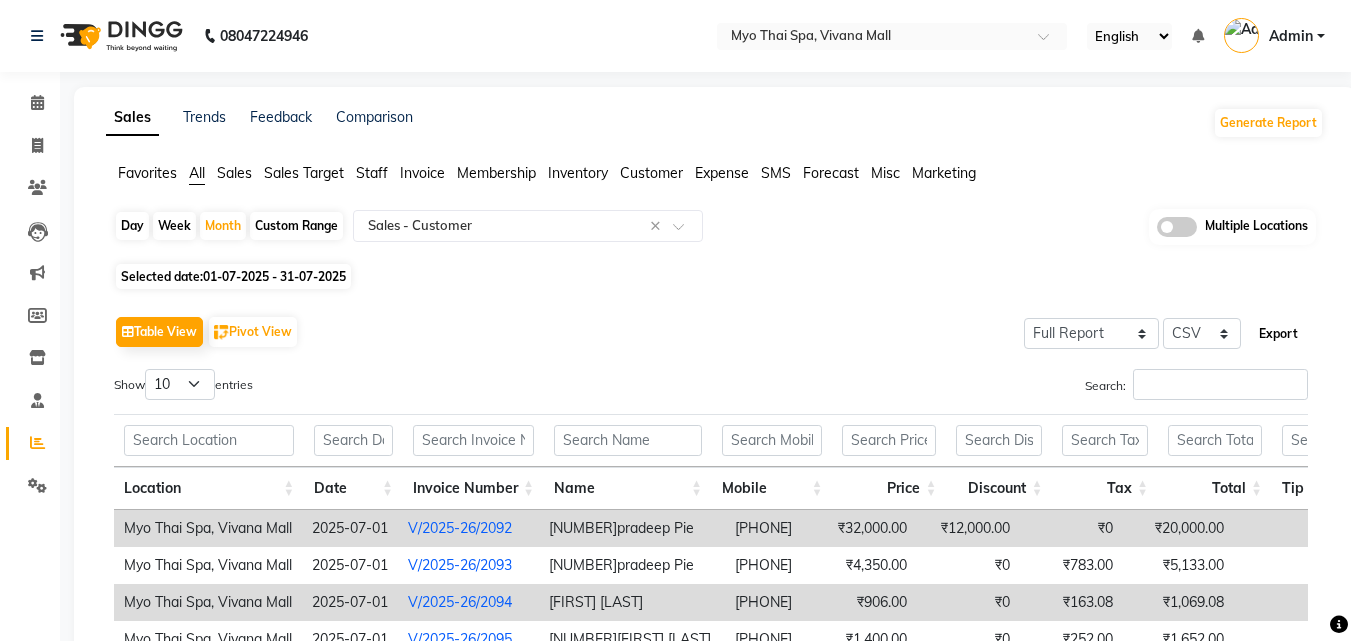 click on "Export" 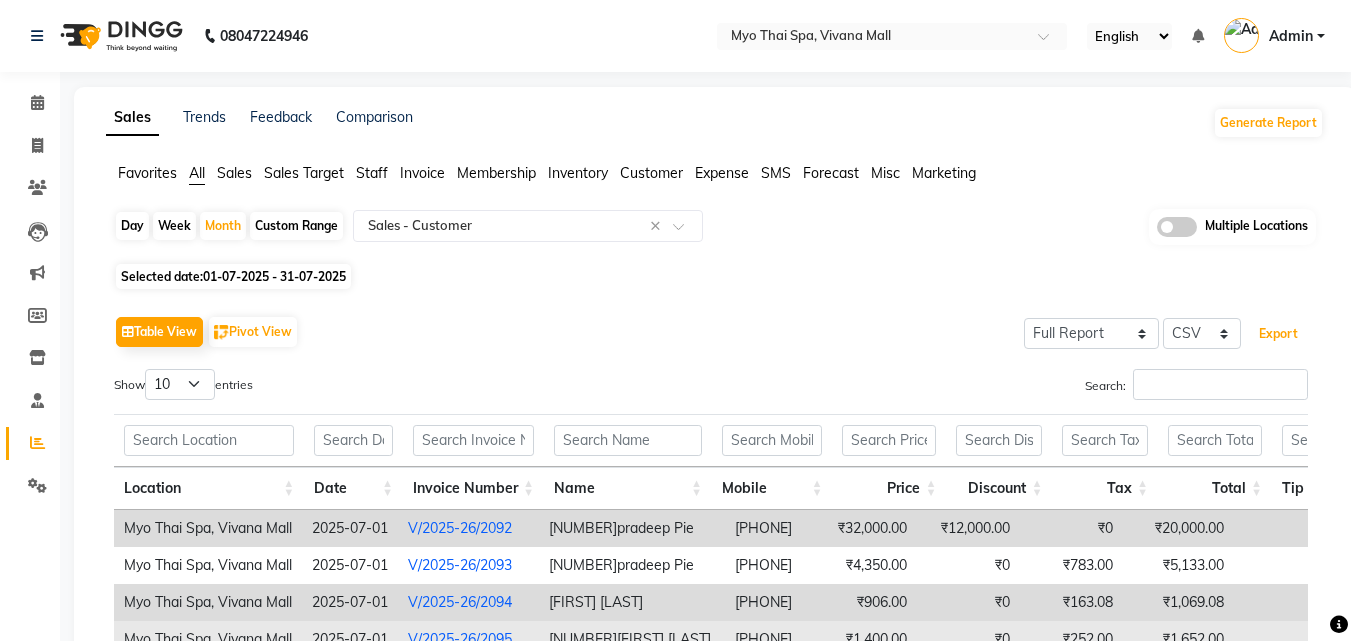 type 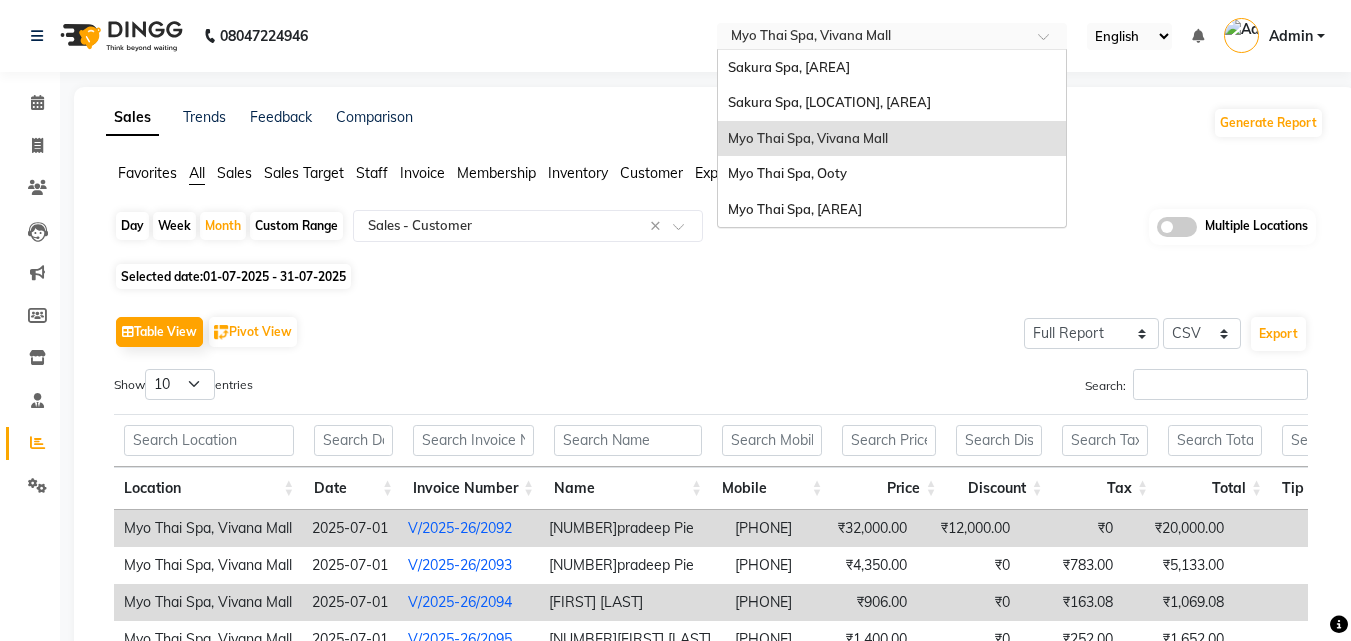 click at bounding box center [872, 38] 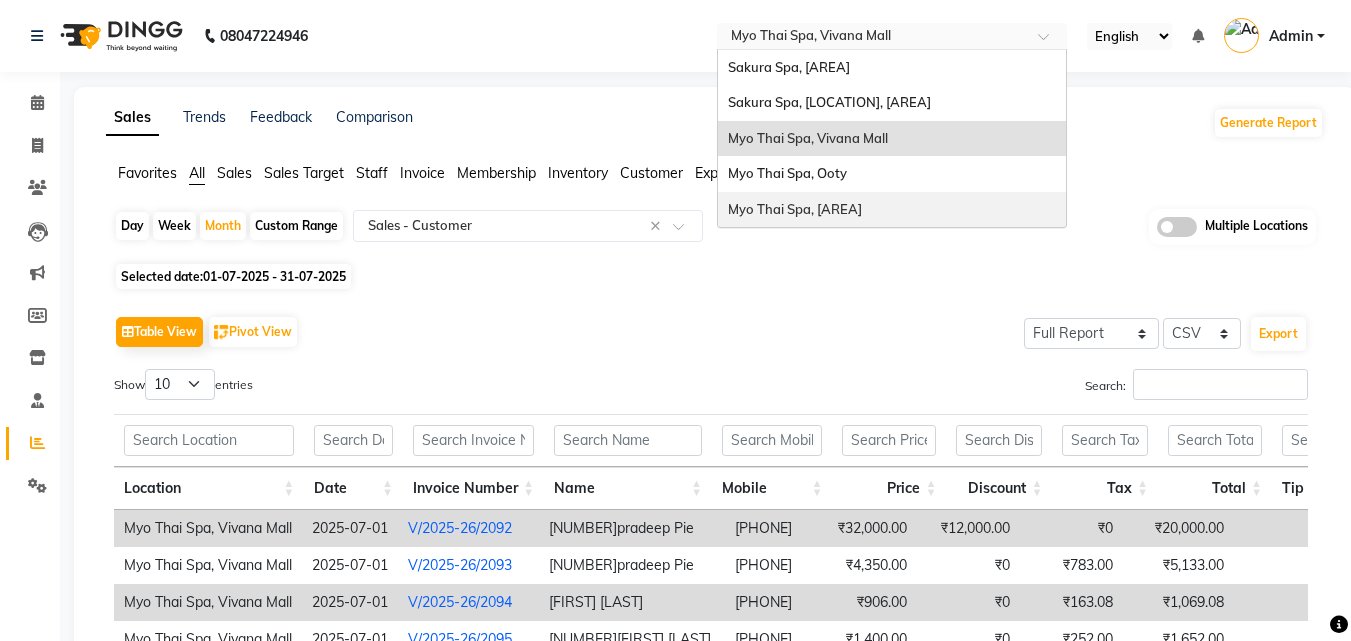 click on "Myo Thai Spa, [CITY] East" at bounding box center (795, 209) 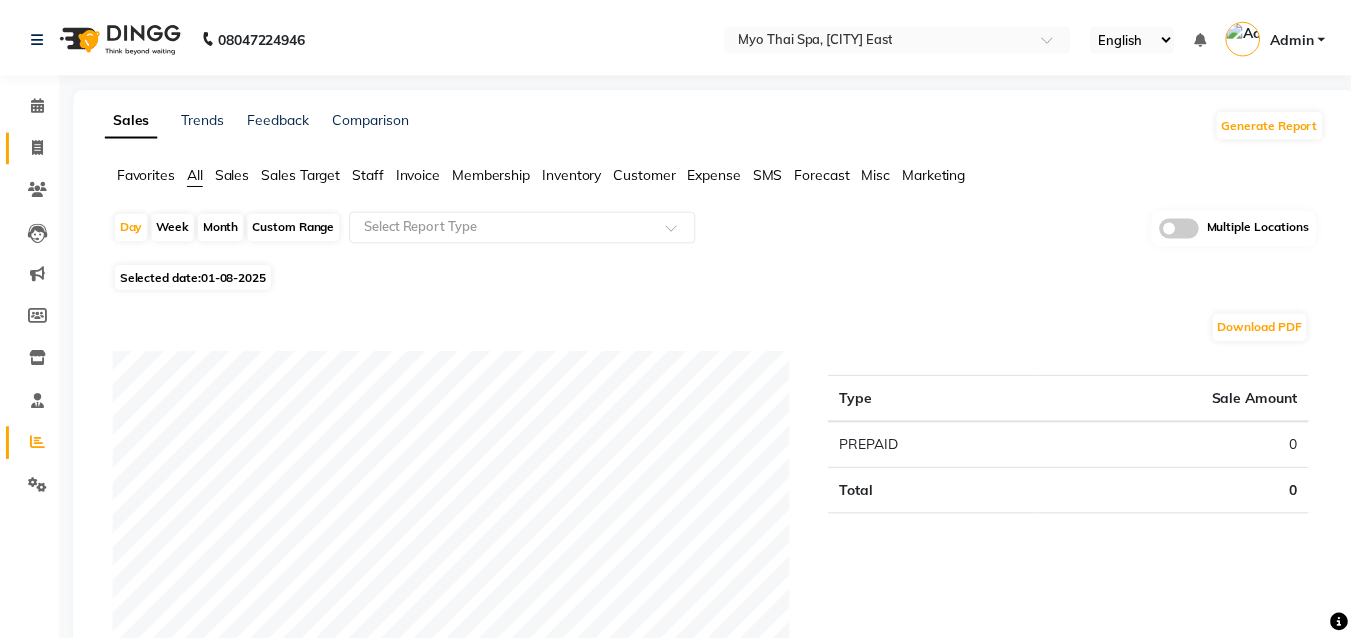 scroll, scrollTop: 0, scrollLeft: 0, axis: both 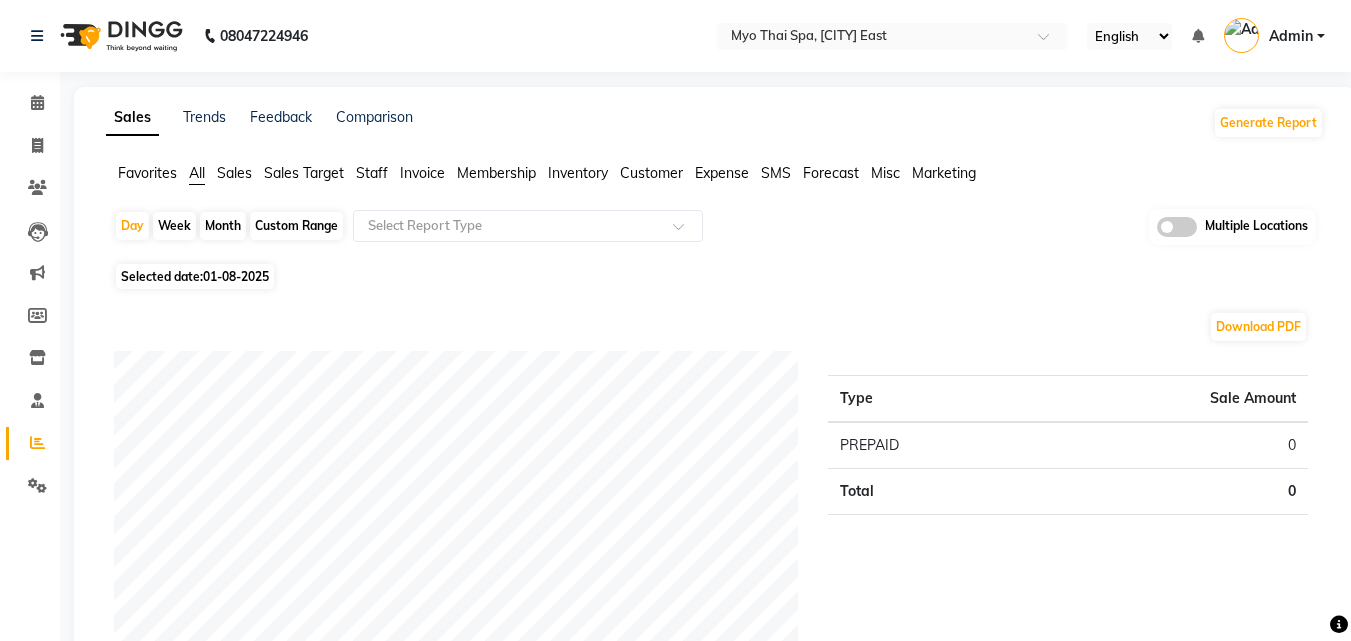 click on "Month" 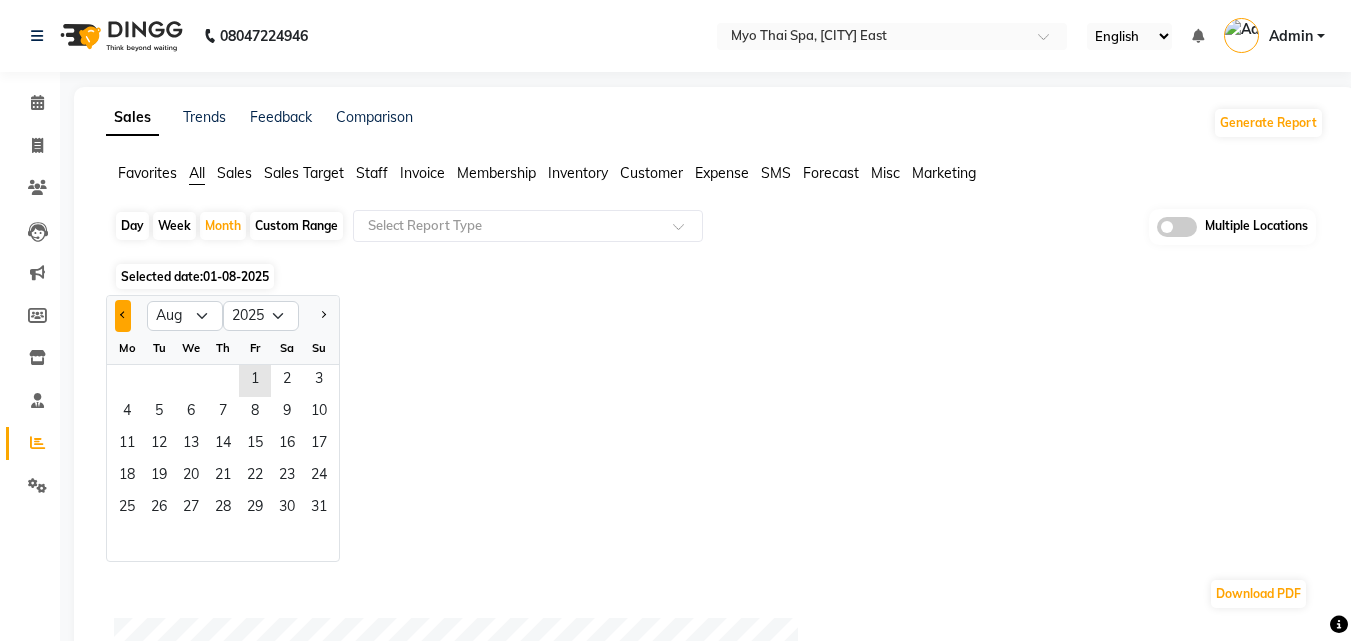 click 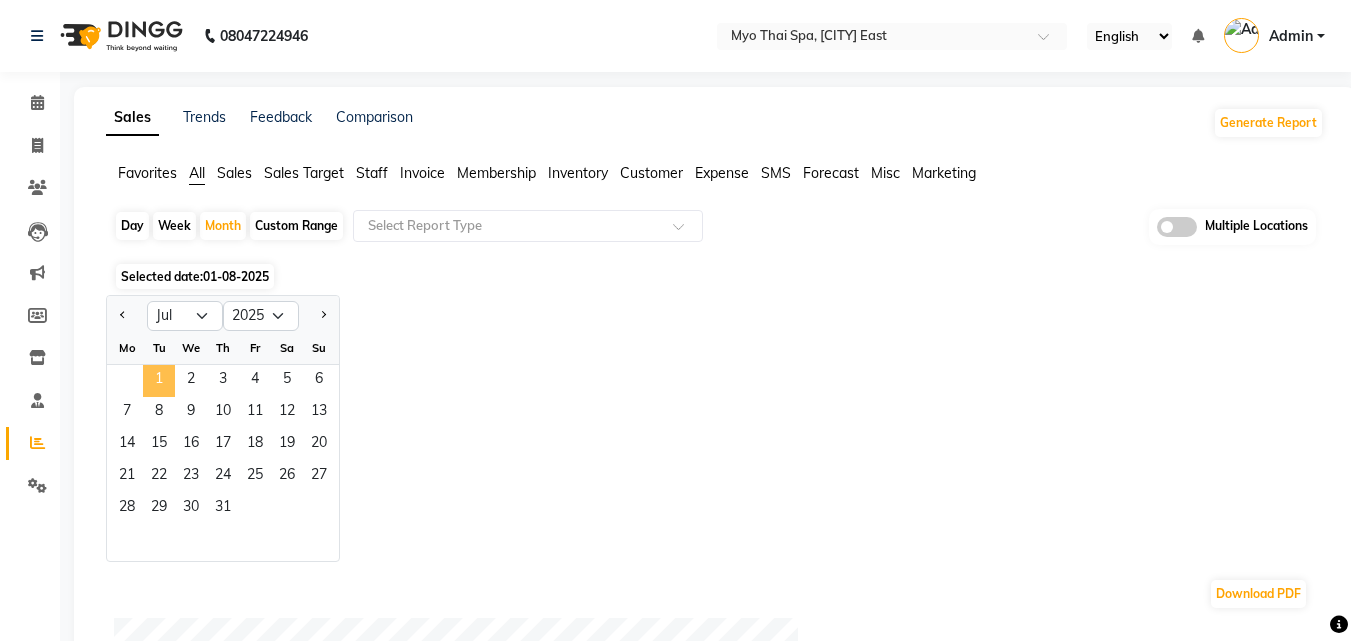 click on "1" 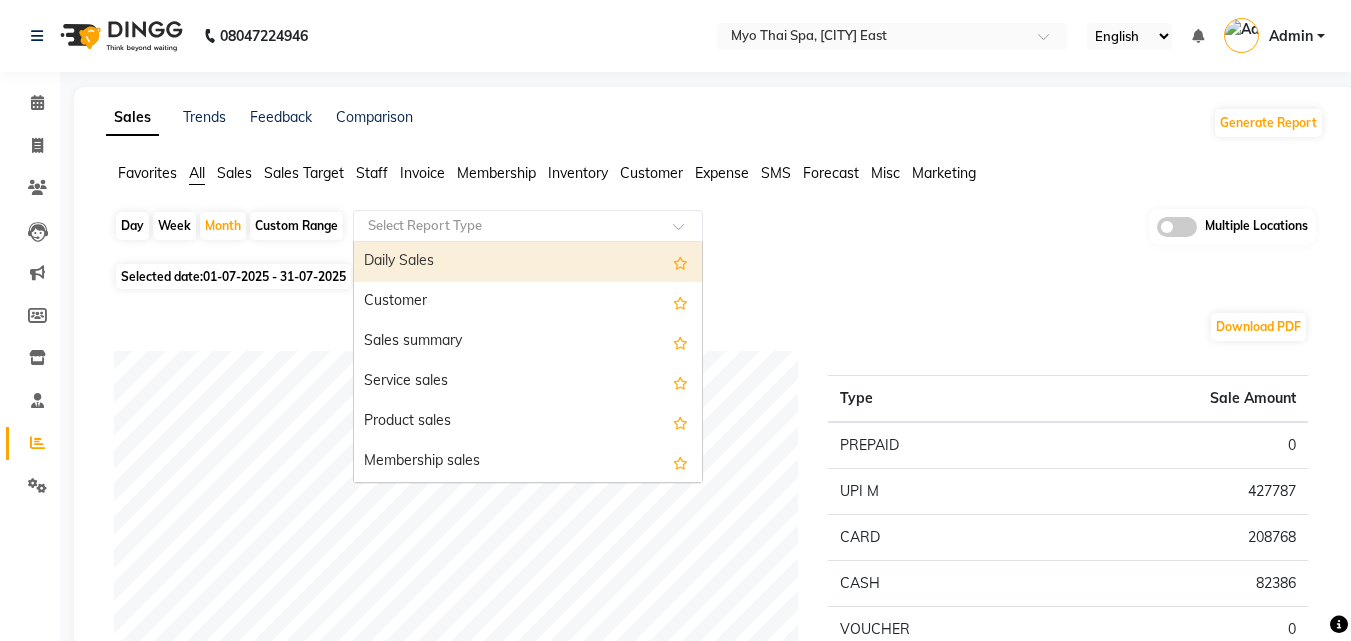 click 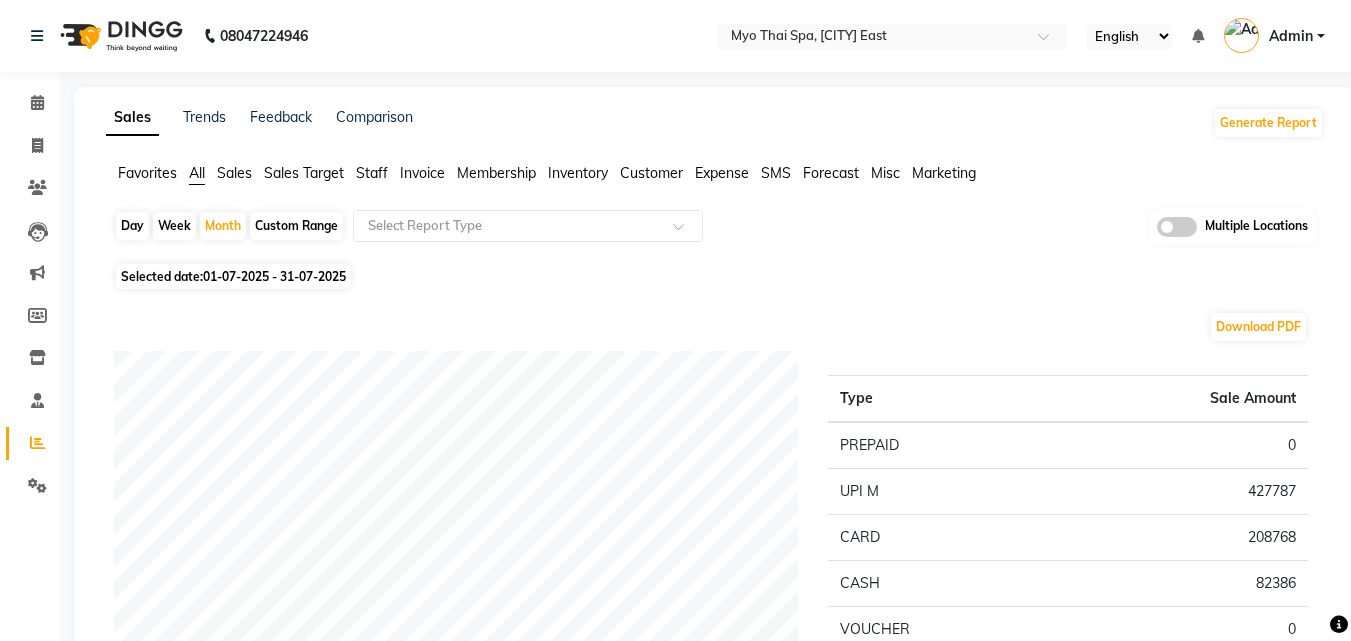 click on "Day   Week   Month   Custom Range  Select Report Type Multiple Locations" 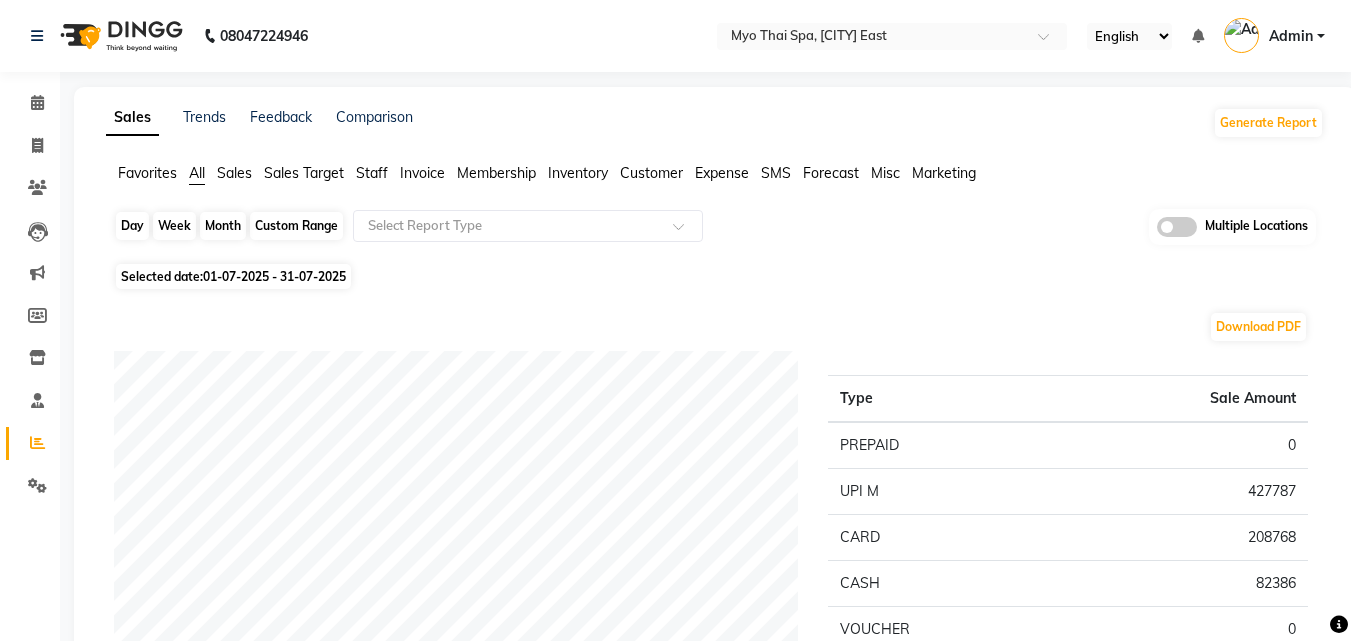 click on "Month" 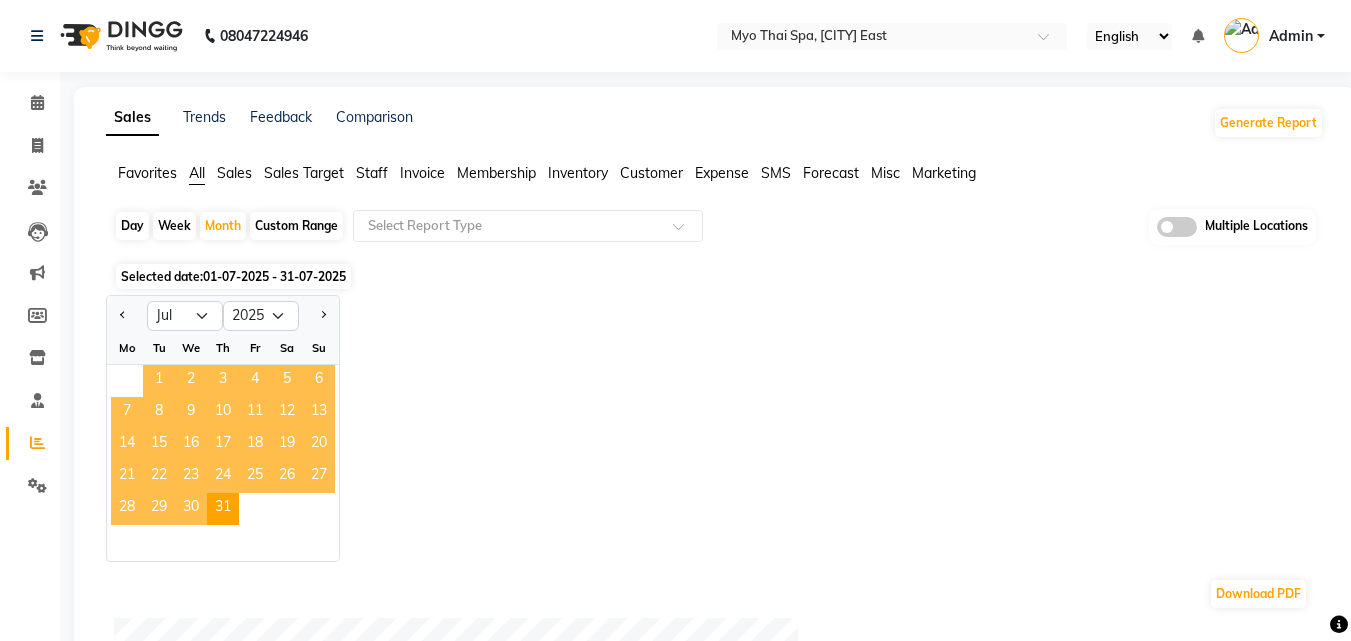 click on "1" 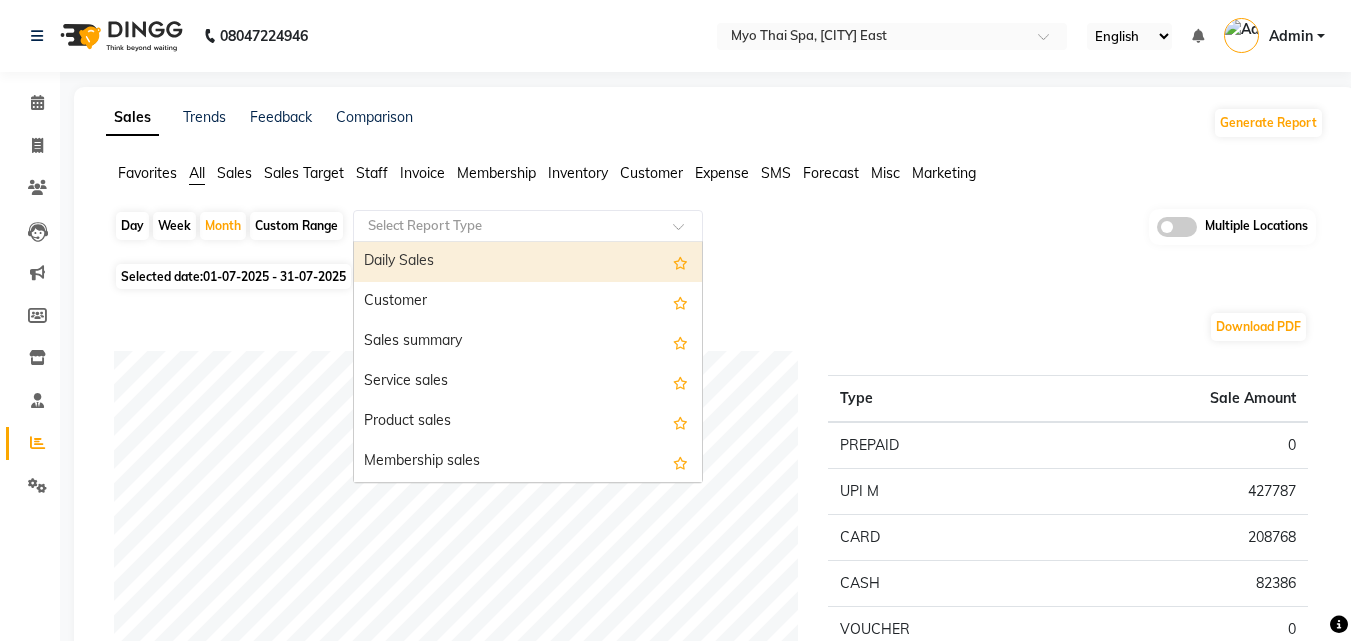 click 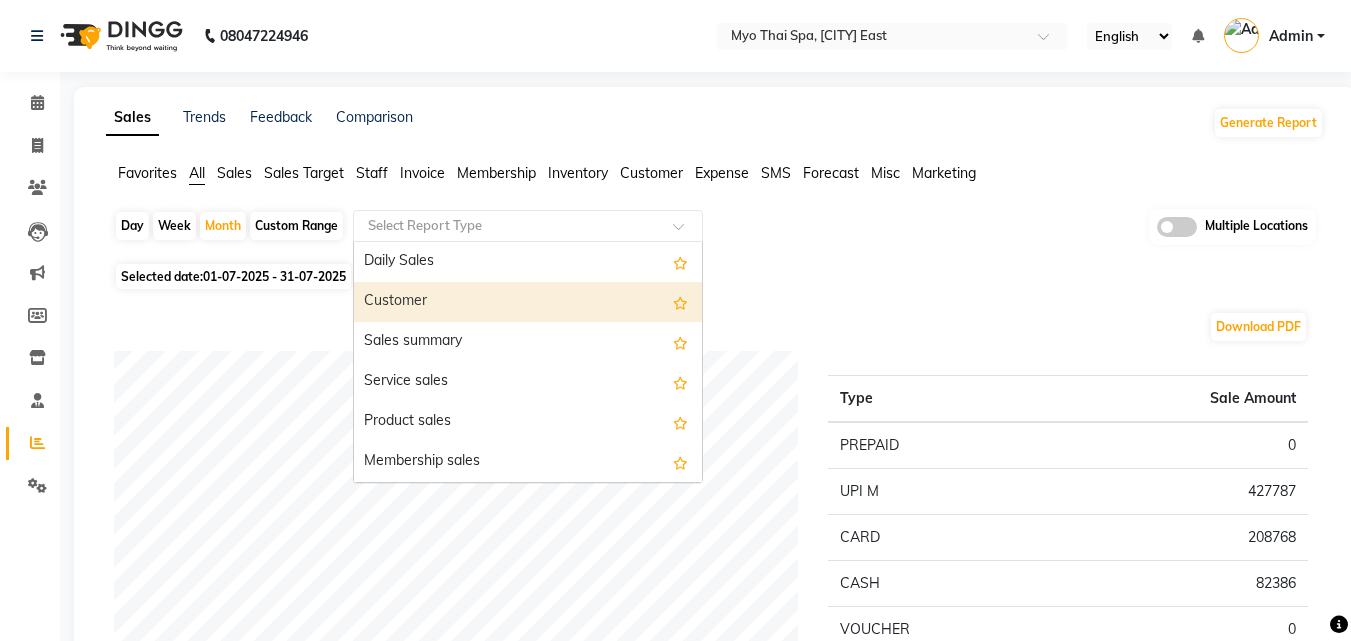 click on "Customer" at bounding box center [528, 302] 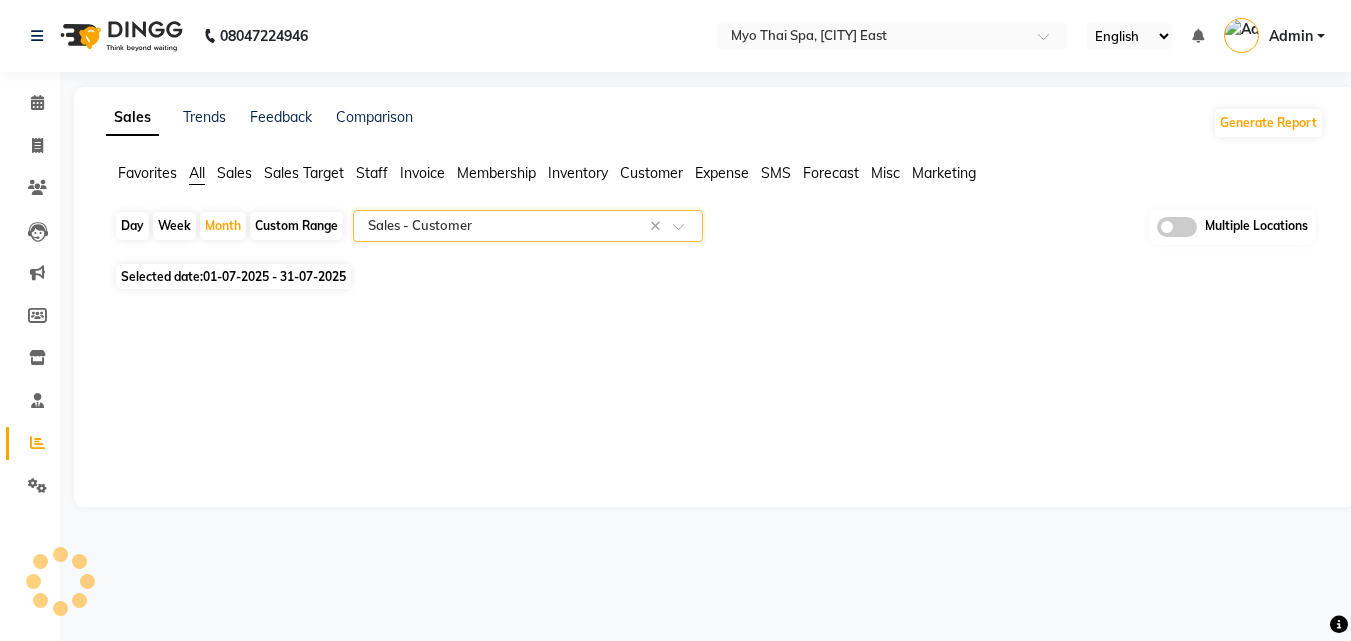 select on "full_report" 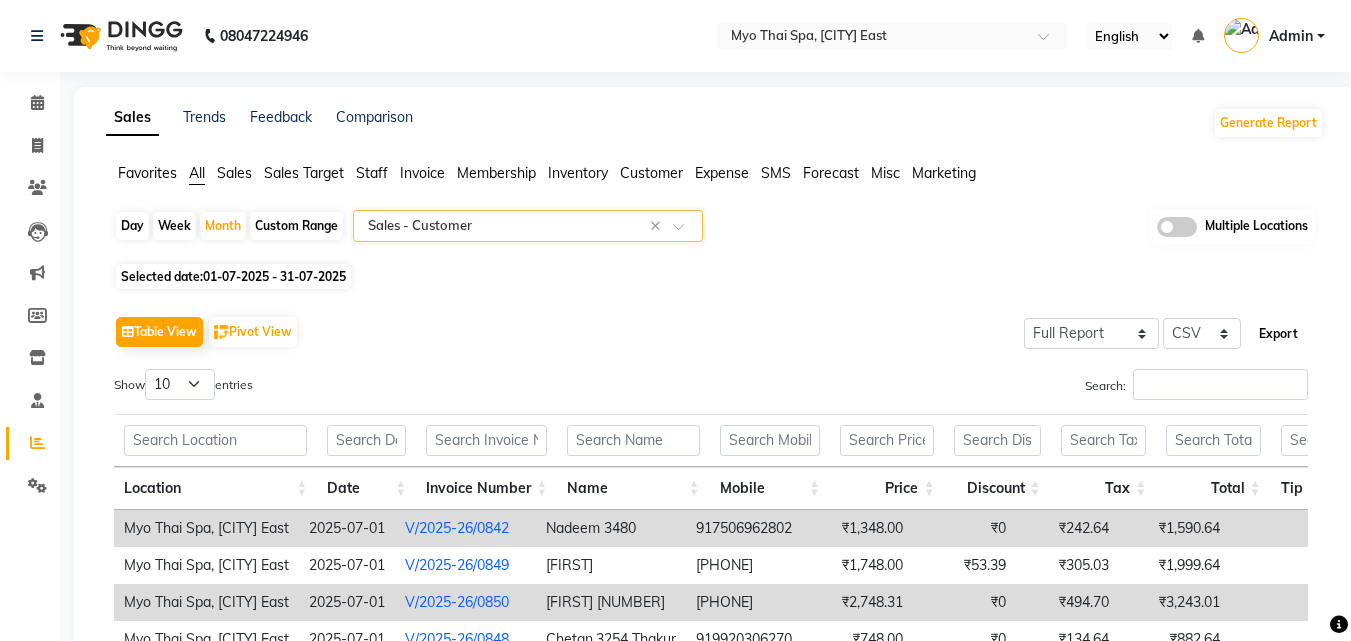 click on "Export" 